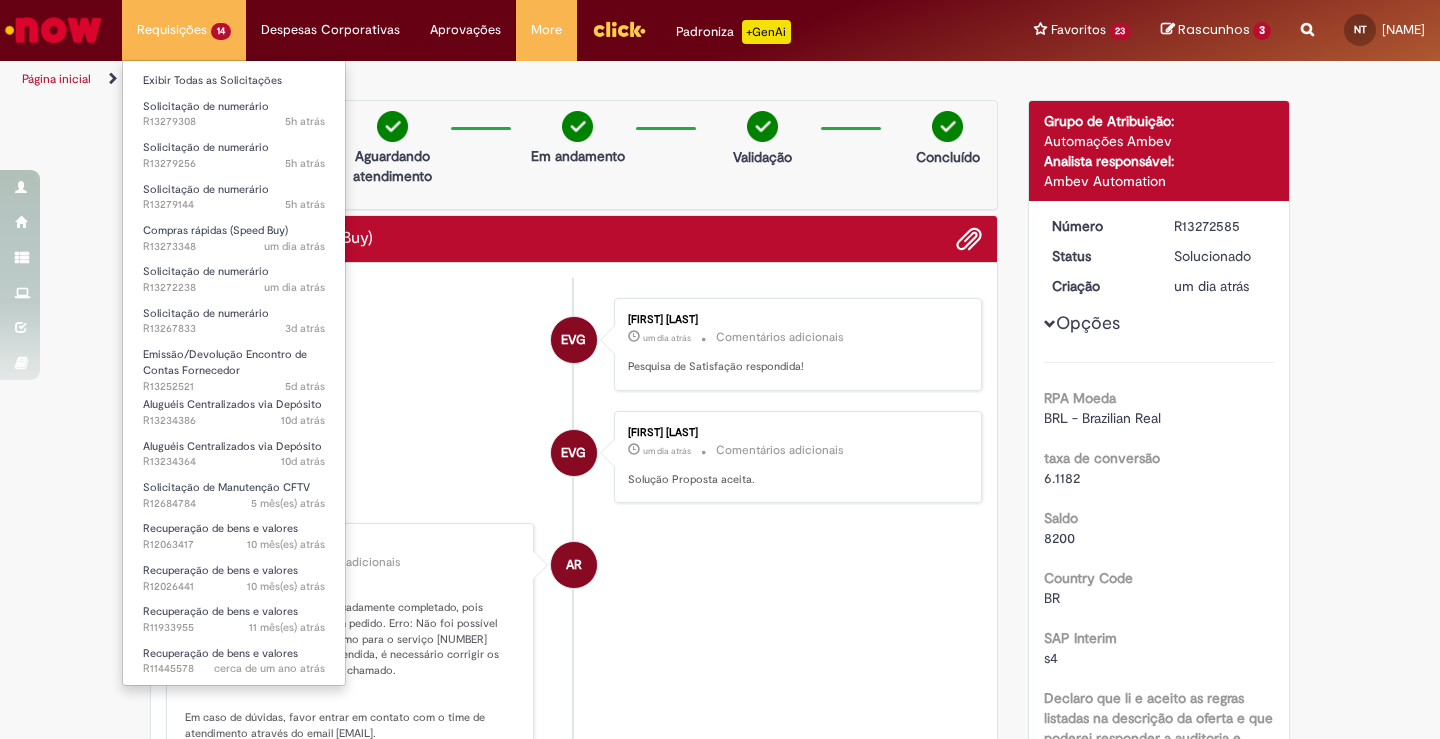 scroll, scrollTop: 0, scrollLeft: 0, axis: both 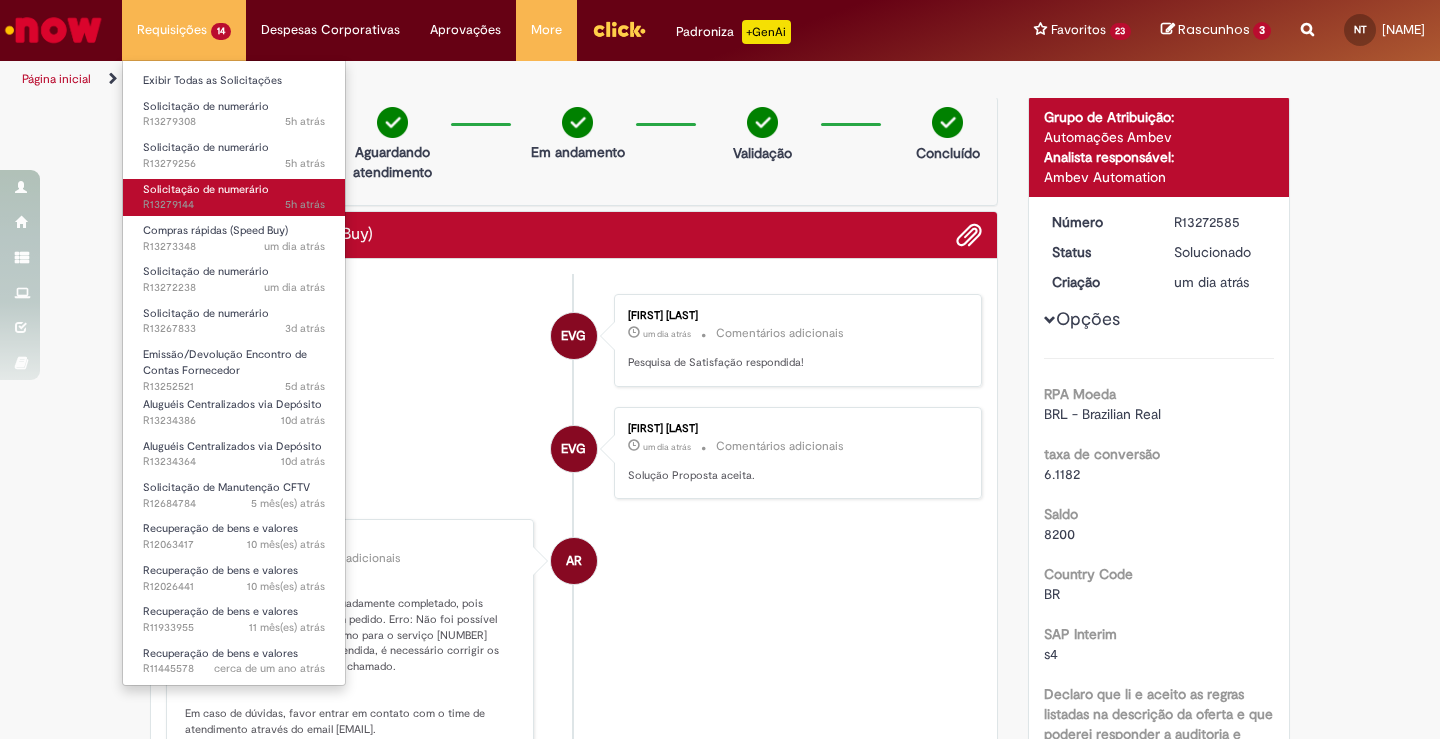 click on "5h atrás 5 horas atrás  [REFERENCE]" at bounding box center [234, 205] 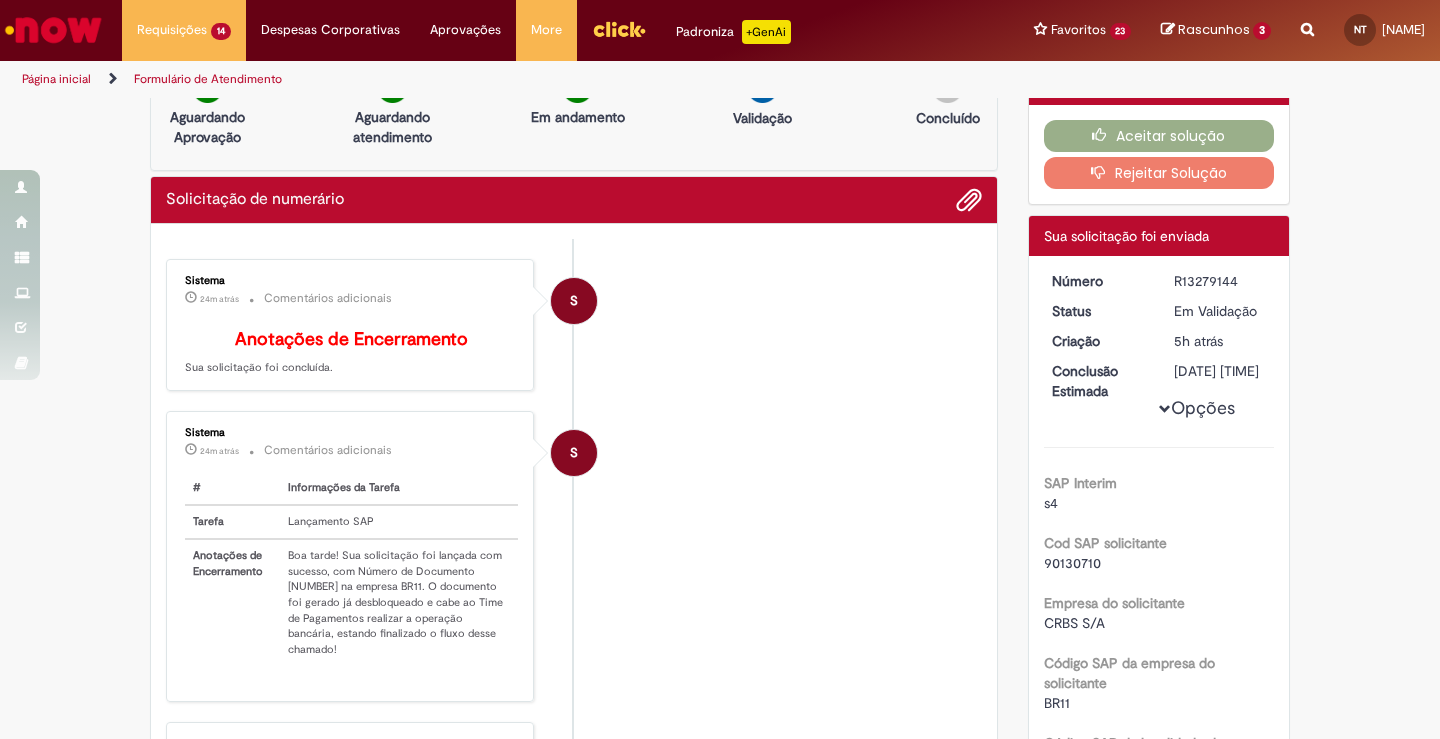 scroll, scrollTop: 50, scrollLeft: 0, axis: vertical 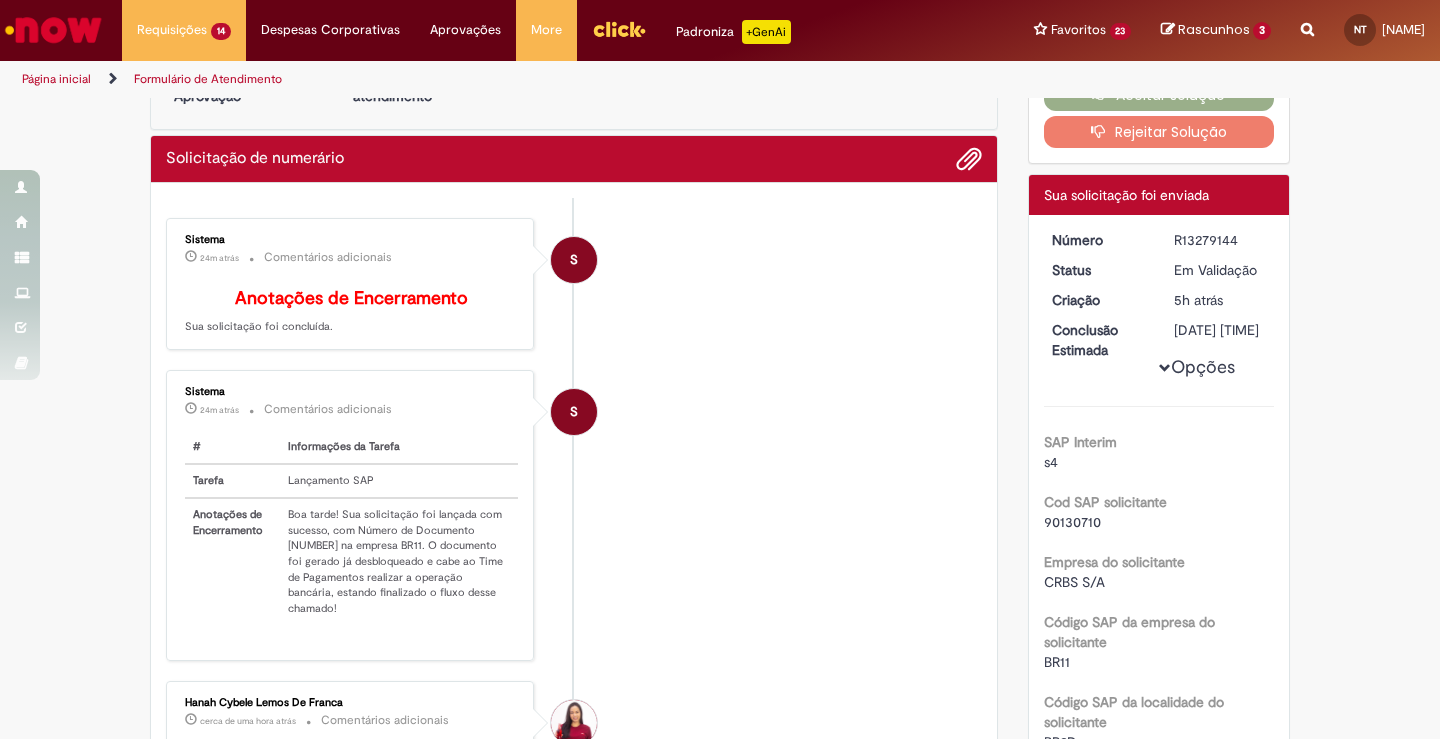 click on "Boa tarde! Sua solicitação foi lançada com sucesso, com Número de Documento [NUMBER] na empresa BR11. O documento foi gerado já desbloqueado e cabe ao Time de Pagamentos realizar a operação bancária, estando finalizado o fluxo desse chamado!" at bounding box center [399, 561] 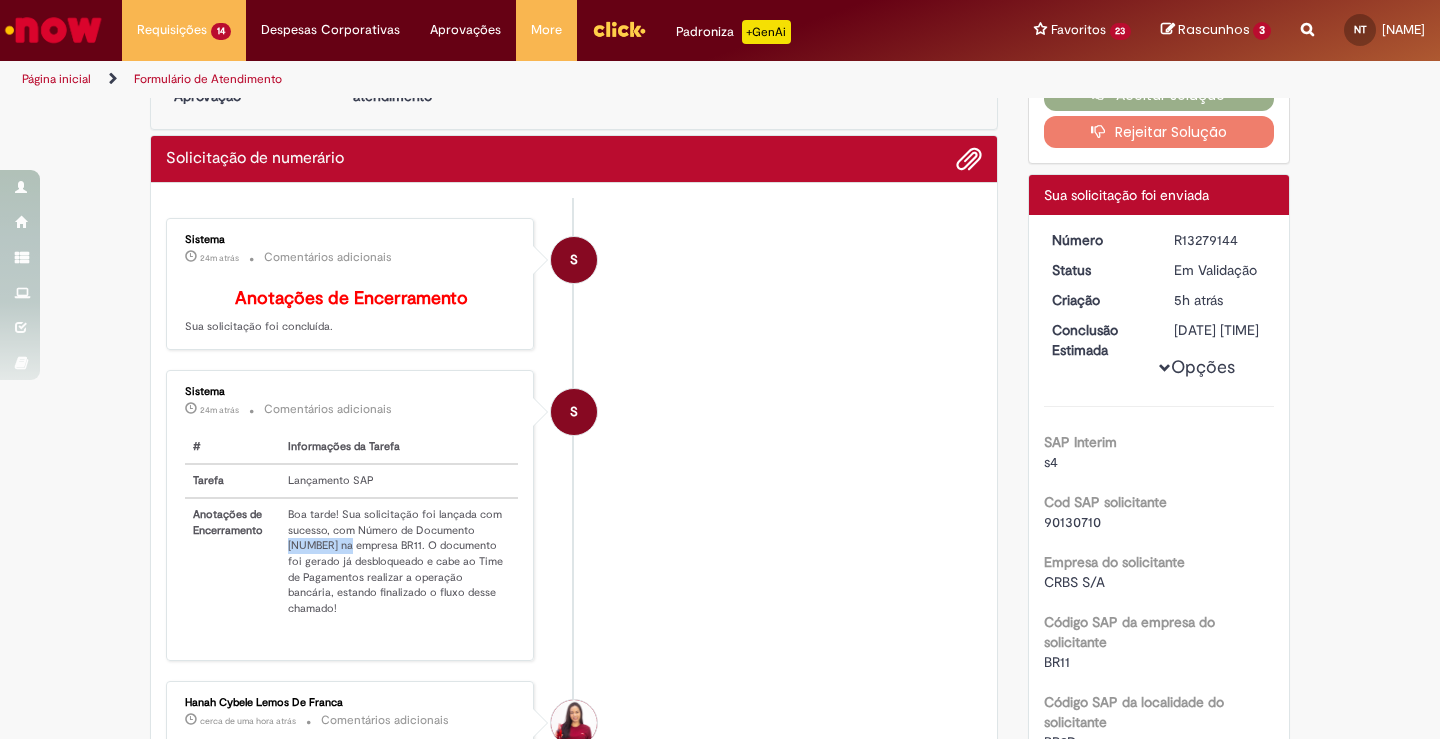 click on "Boa tarde! Sua solicitação foi lançada com sucesso, com Número de Documento [NUMBER] na empresa BR11. O documento foi gerado já desbloqueado e cabe ao Time de Pagamentos realizar a operação bancária, estando finalizado o fluxo desse chamado!" at bounding box center [399, 561] 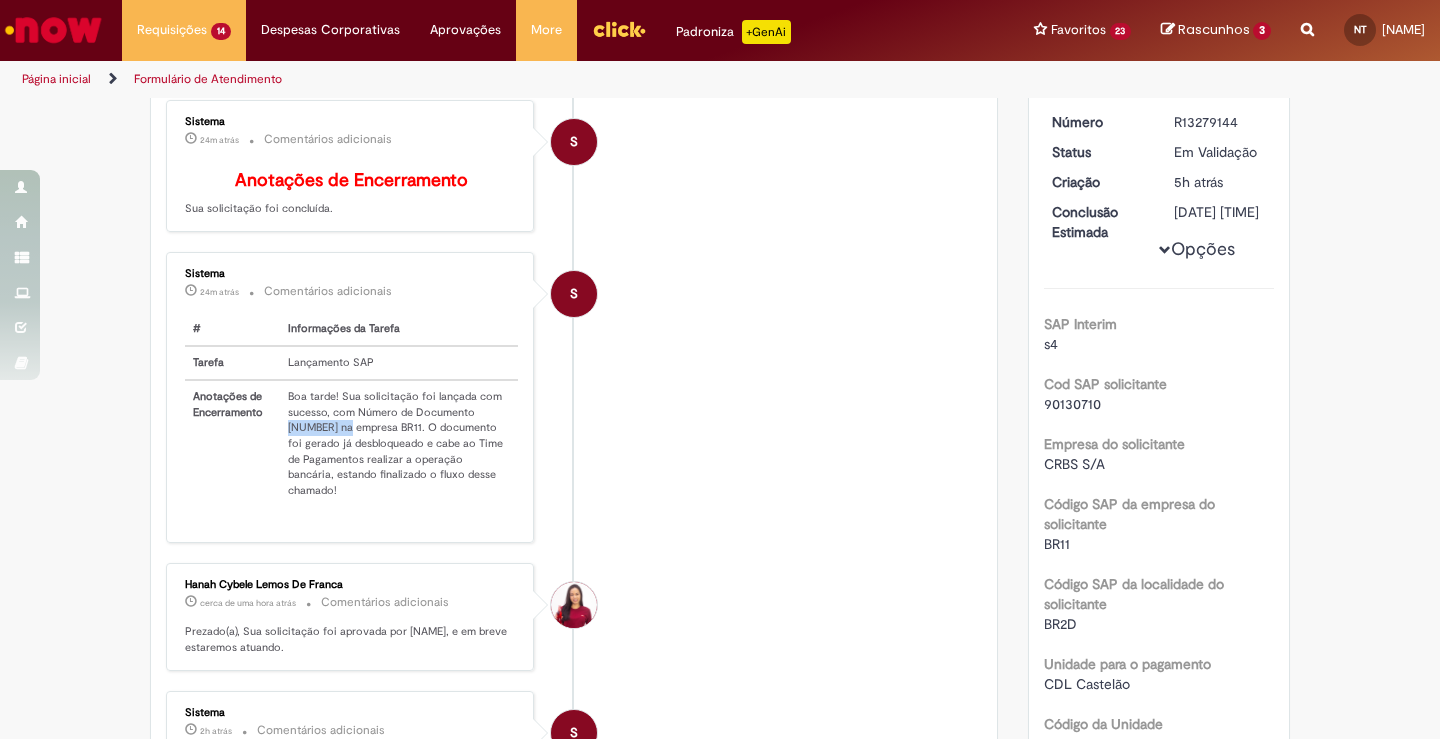 scroll, scrollTop: 0, scrollLeft: 0, axis: both 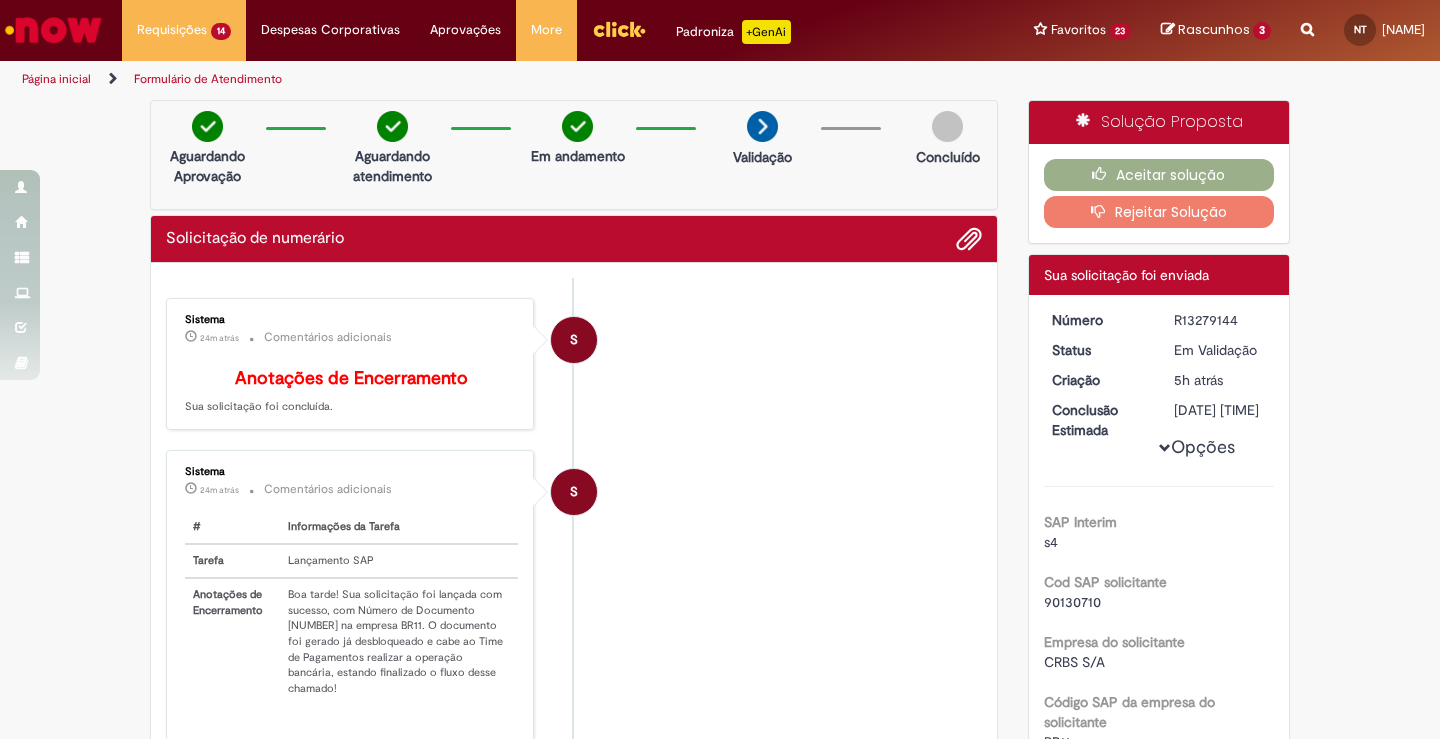 click on "S
Sistema
24m atrás 24 minutos atrás     Comentários adicionais
# Informações da Tarefa Tarefa Lançamento SAP Anotações de Encerramento Boa tarde! Sua solicitação foi lançada com sucesso, com Número de Documento [NUMBER] na empresa BR11. O documento foi gerado já desbloqueado e cabe ao Time de Pagamentos realizar a operação bancária, estando finalizado o fluxo desse chamado!" at bounding box center [574, 595] 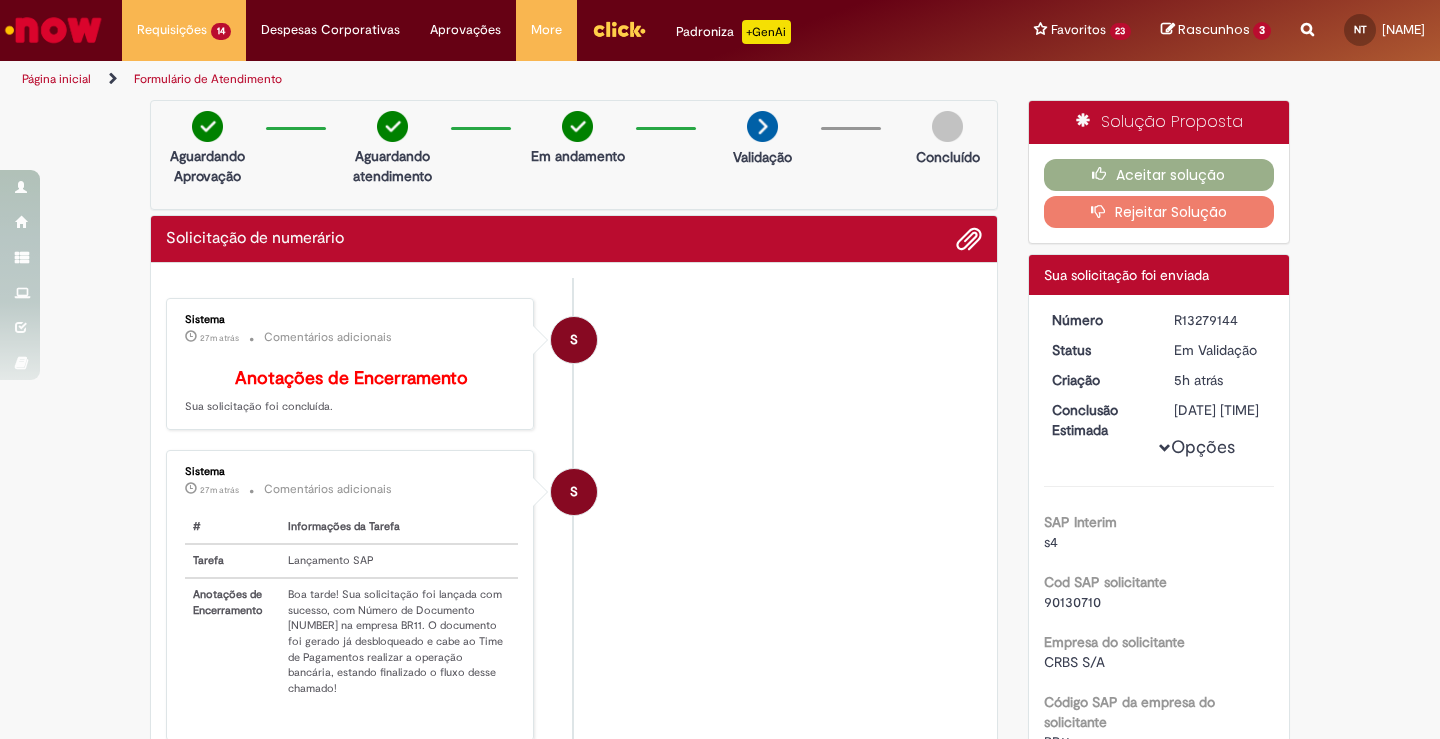 scroll, scrollTop: 22, scrollLeft: 0, axis: vertical 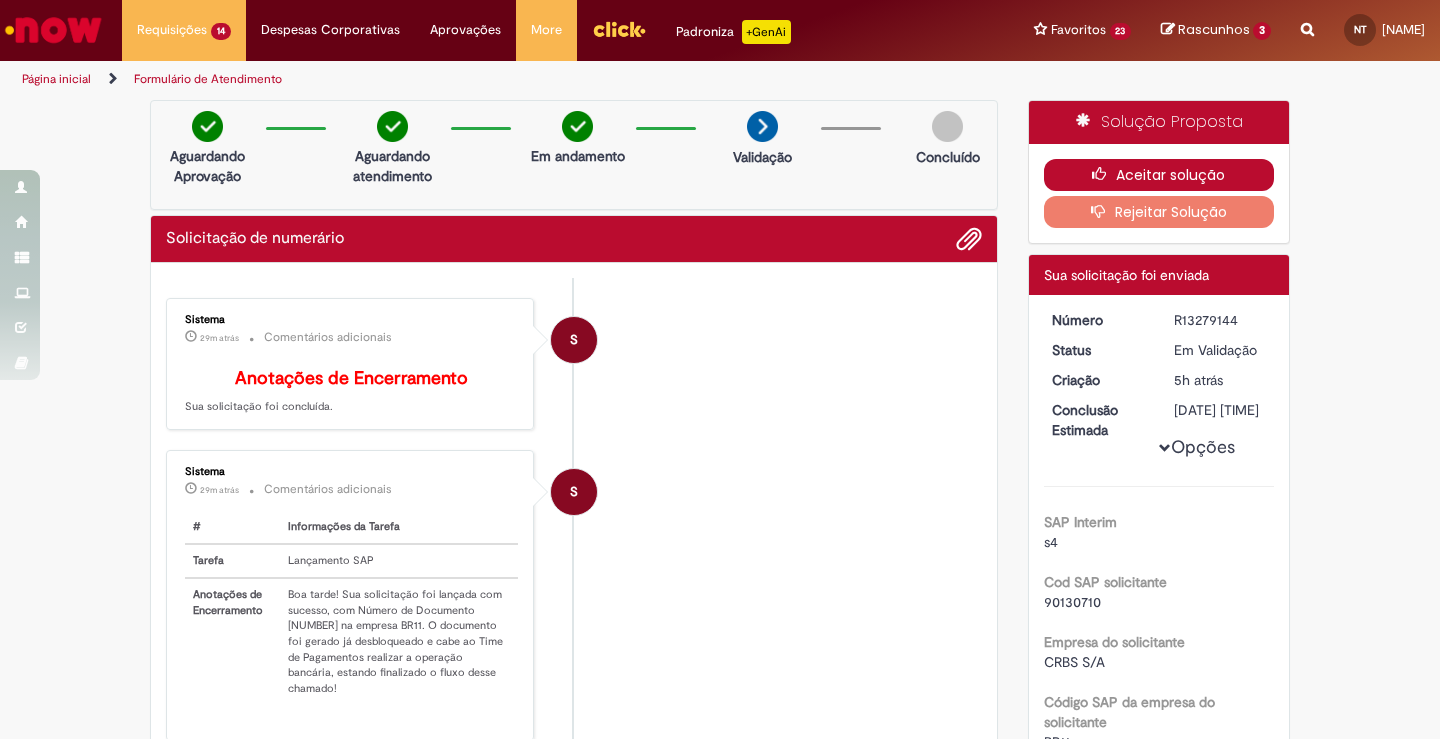 click on "Aceitar solução" at bounding box center [1159, 175] 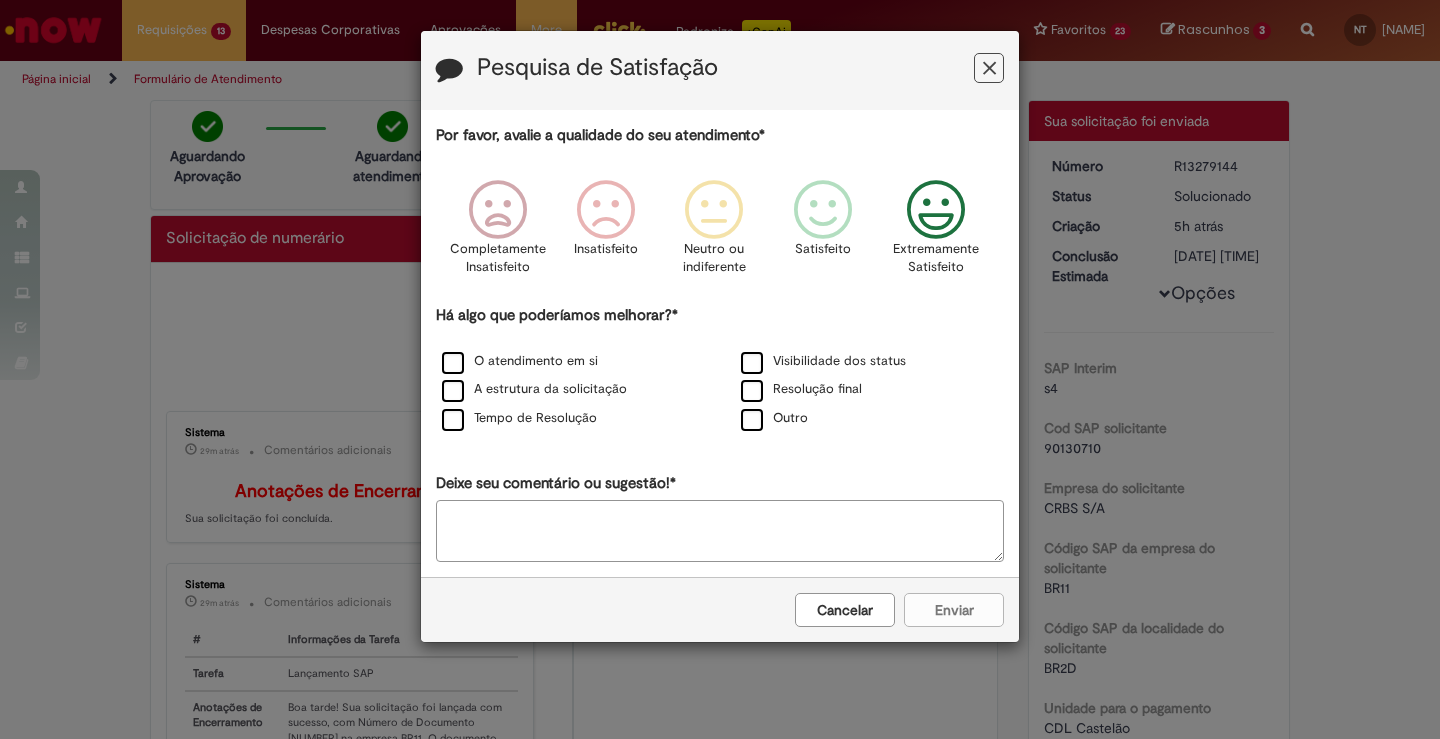 click at bounding box center (936, 210) 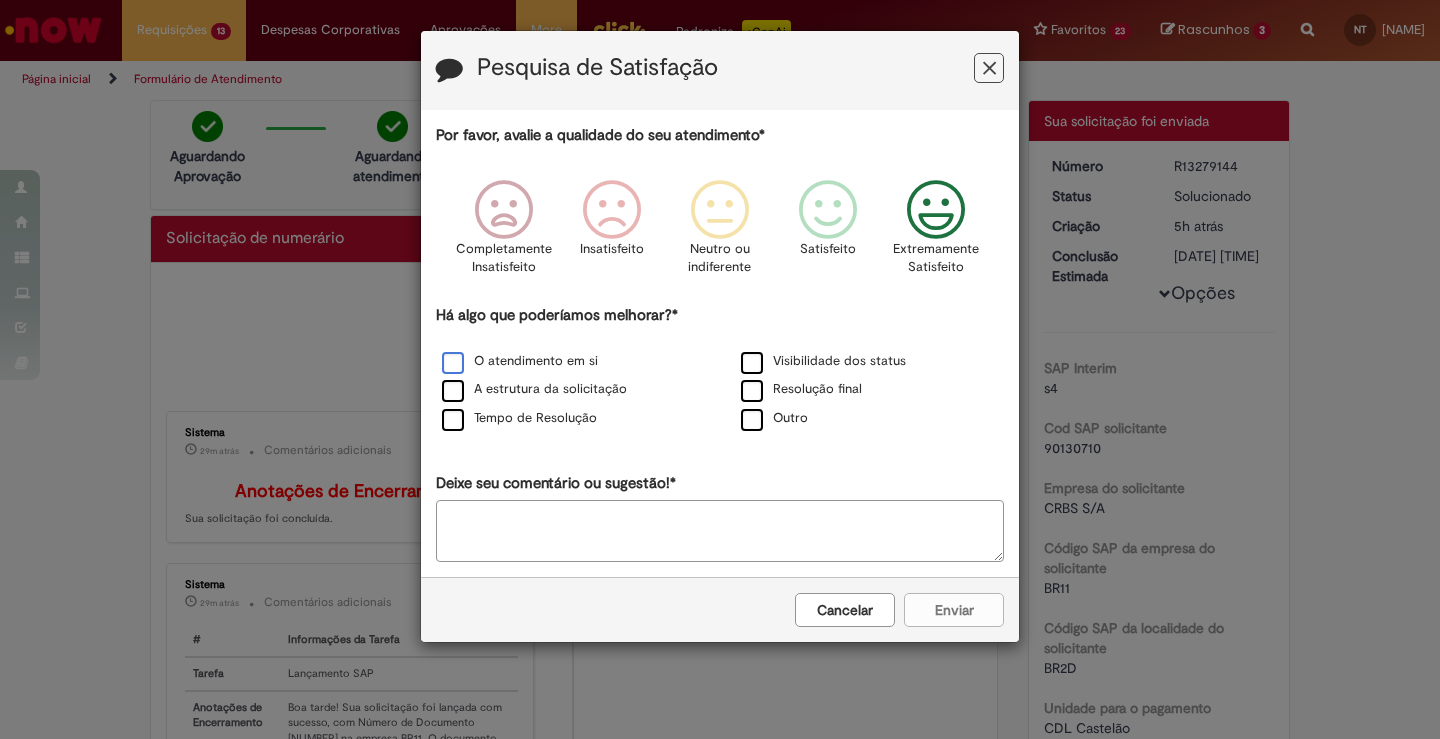 click on "O atendimento em si" at bounding box center [520, 361] 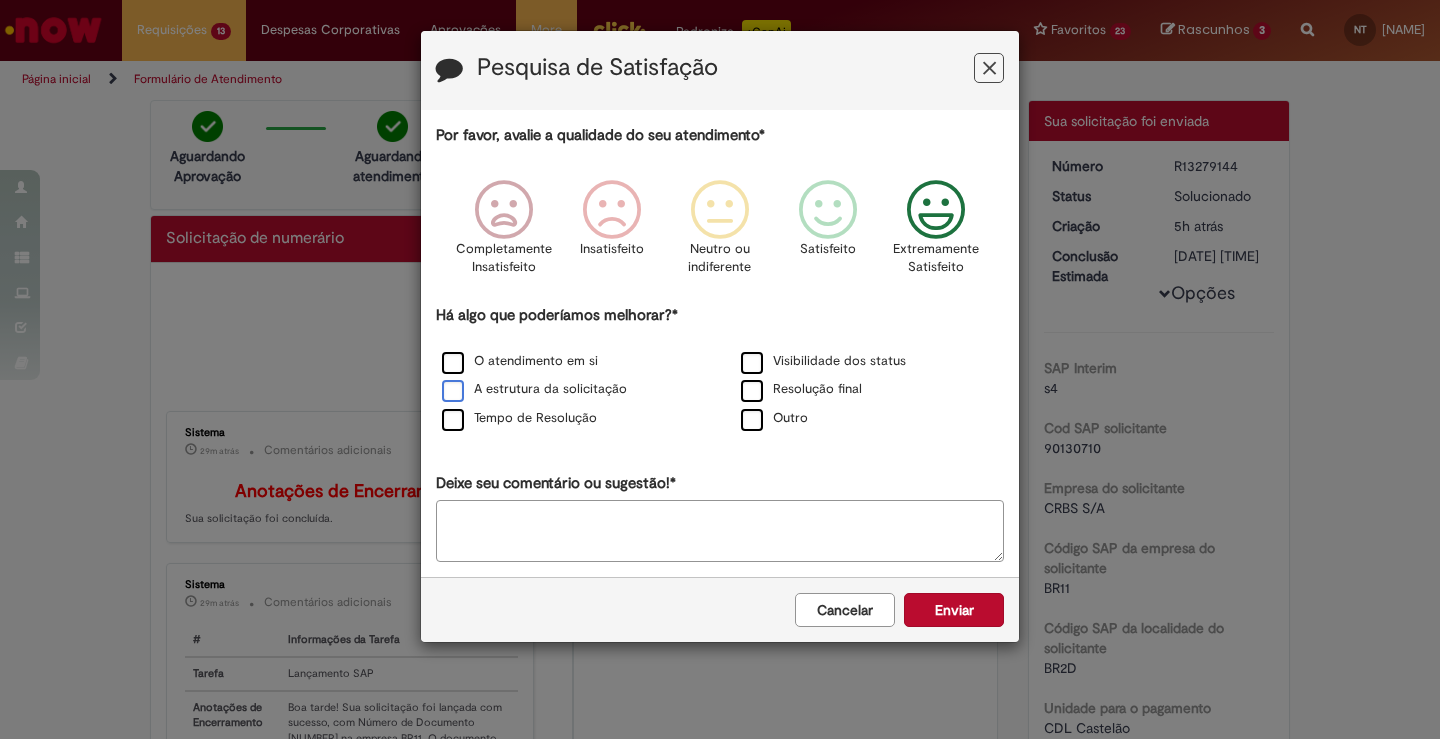 click on "A estrutura da solicitação" at bounding box center [534, 389] 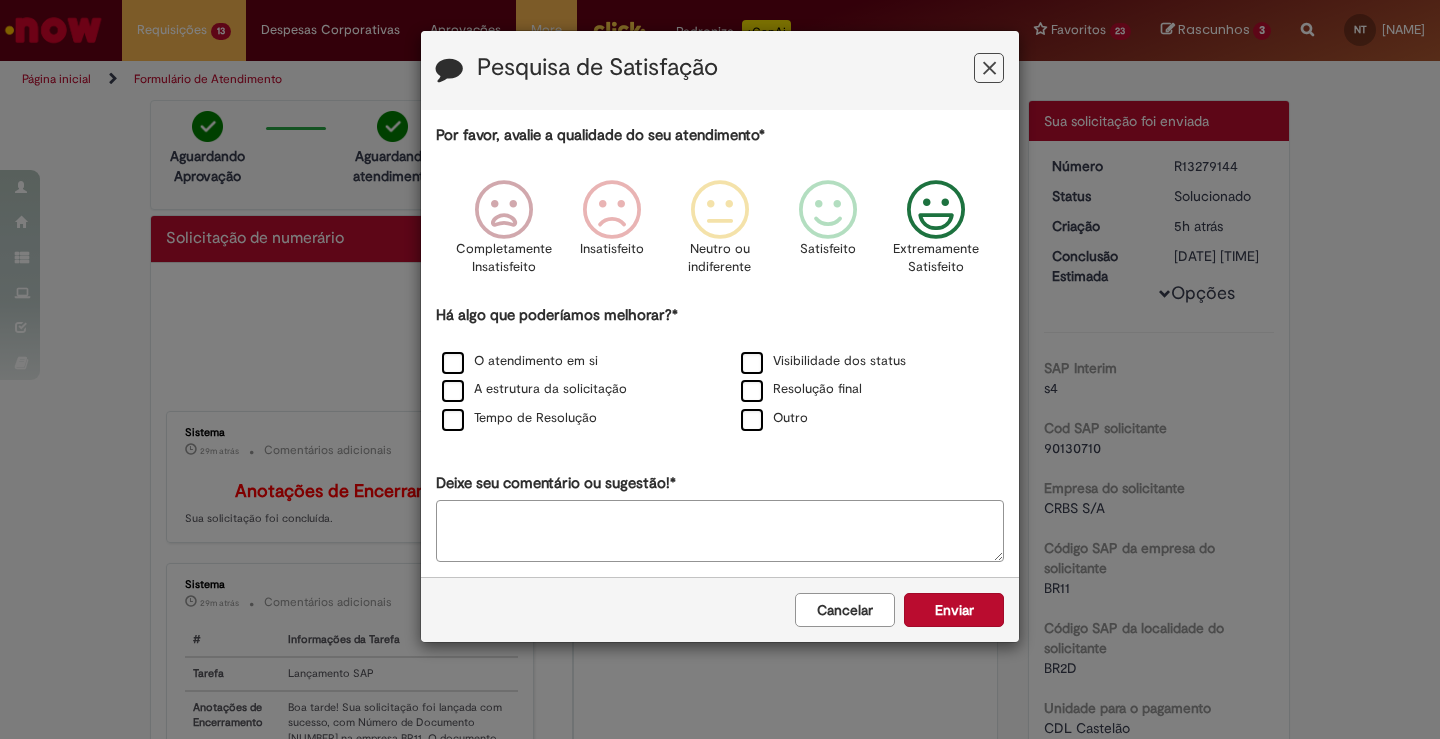 click on "Tempo de Resolução" at bounding box center (570, 419) 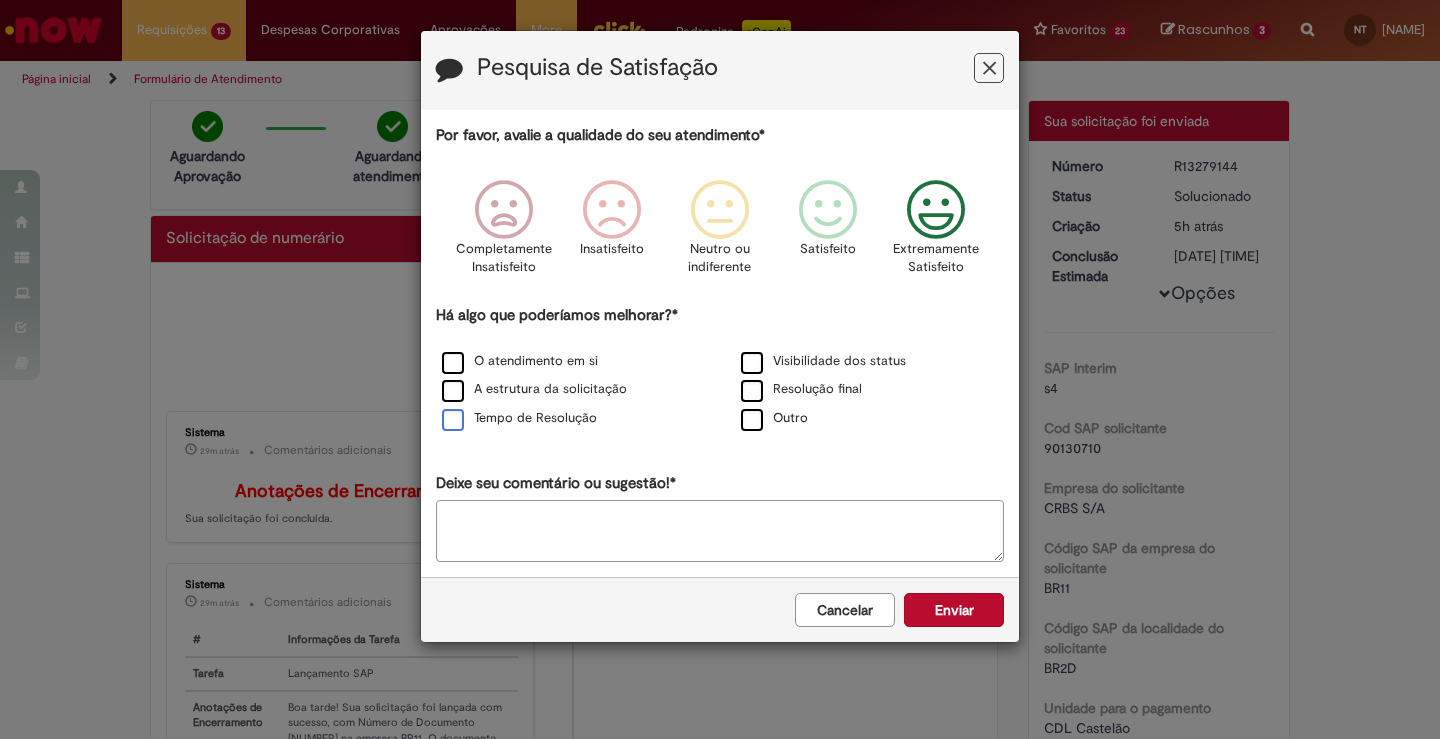 click on "Tempo de Resolução" at bounding box center (519, 418) 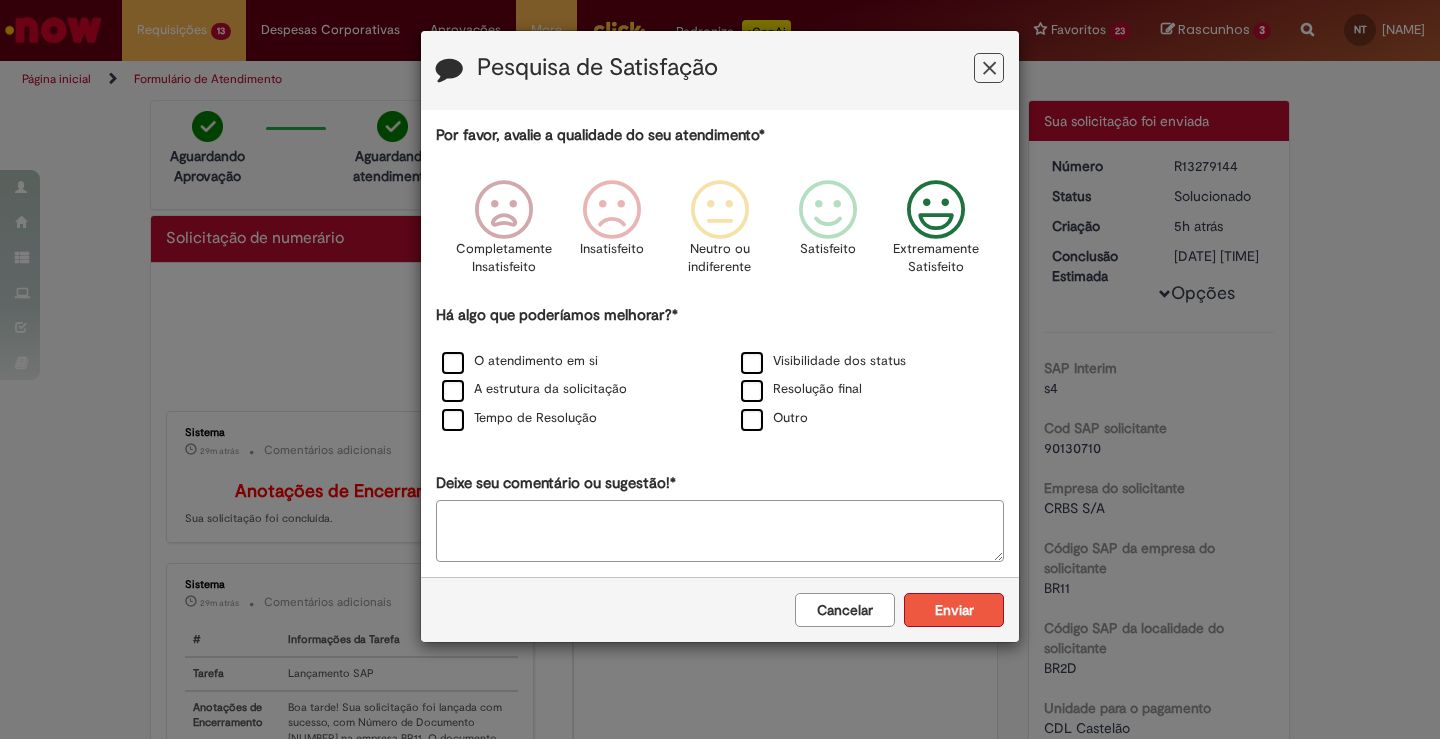 click on "Enviar" at bounding box center (954, 610) 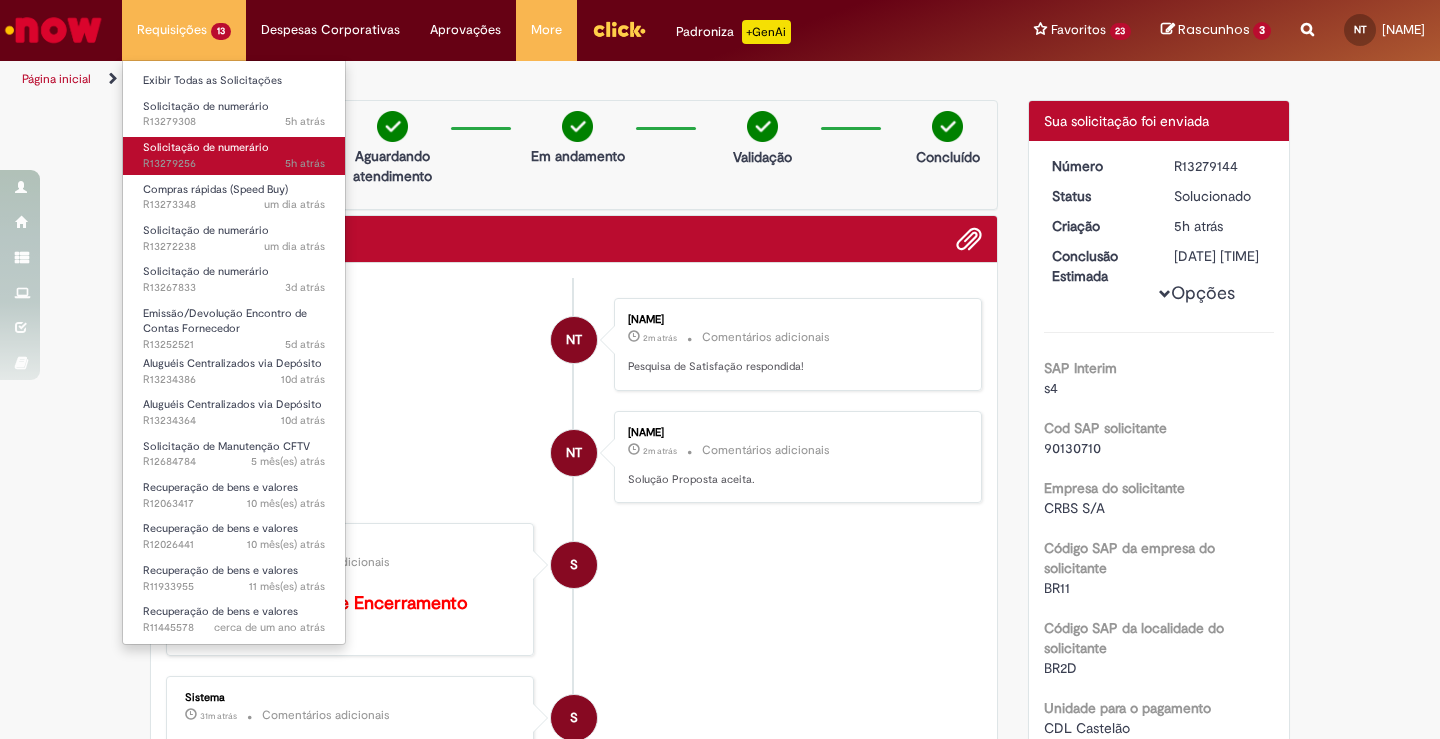 click on "Solicitação de numerário" at bounding box center [206, 147] 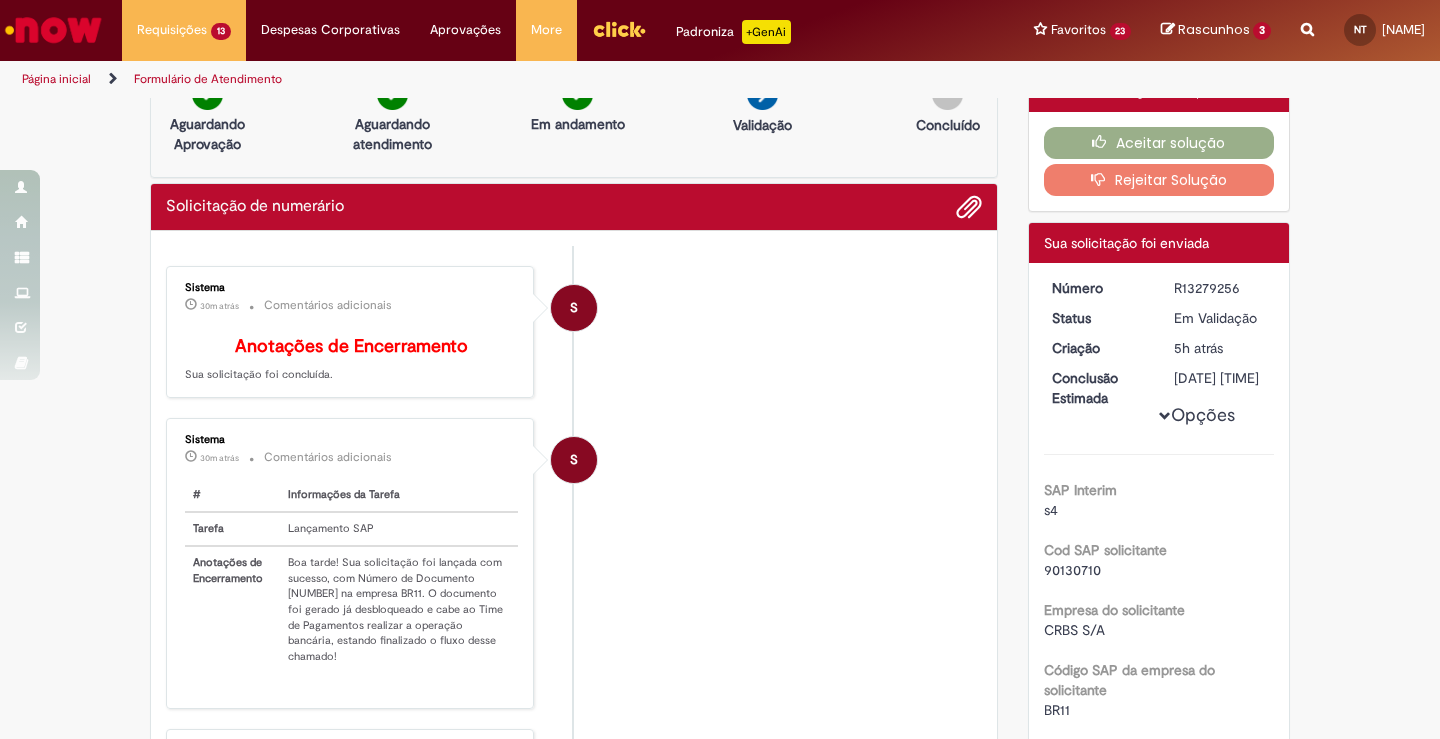 scroll, scrollTop: 22, scrollLeft: 0, axis: vertical 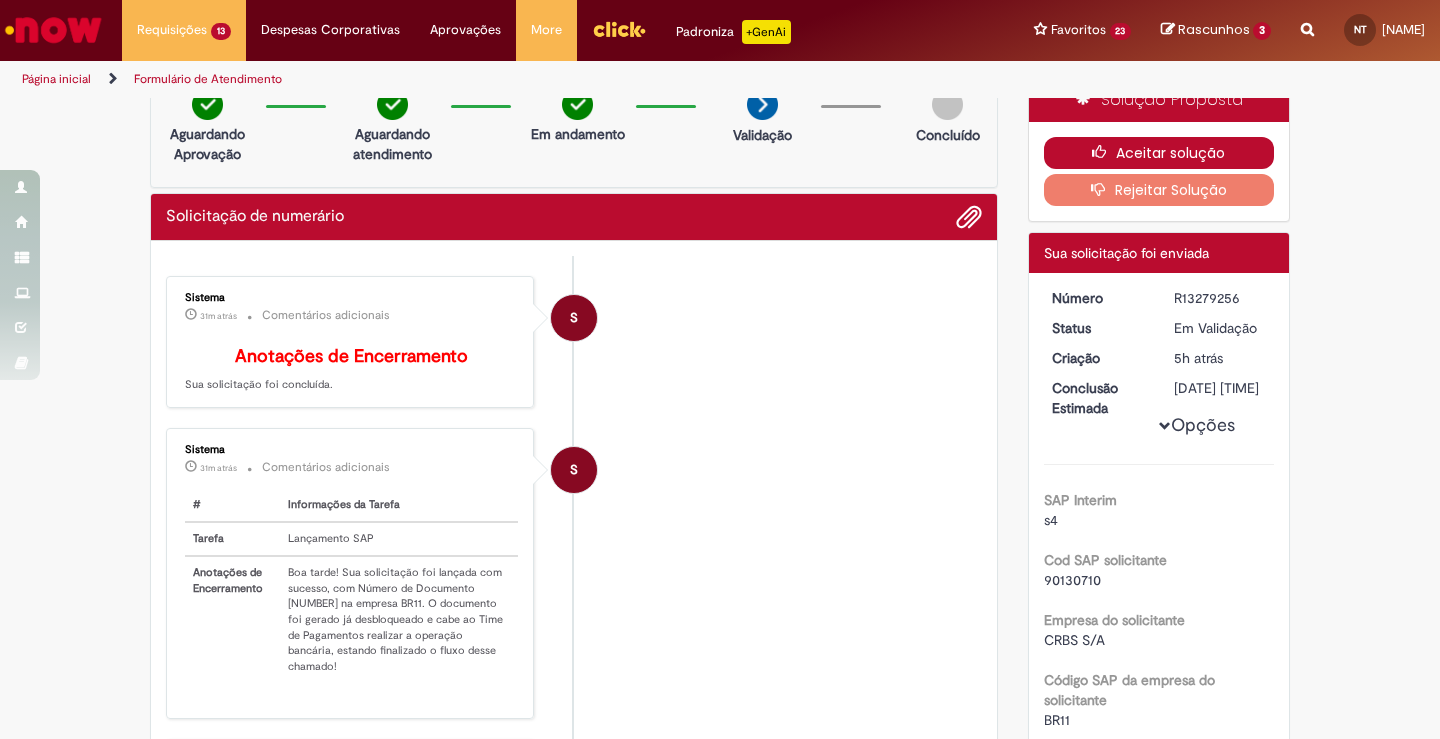 click on "Aceitar solução" at bounding box center [1159, 153] 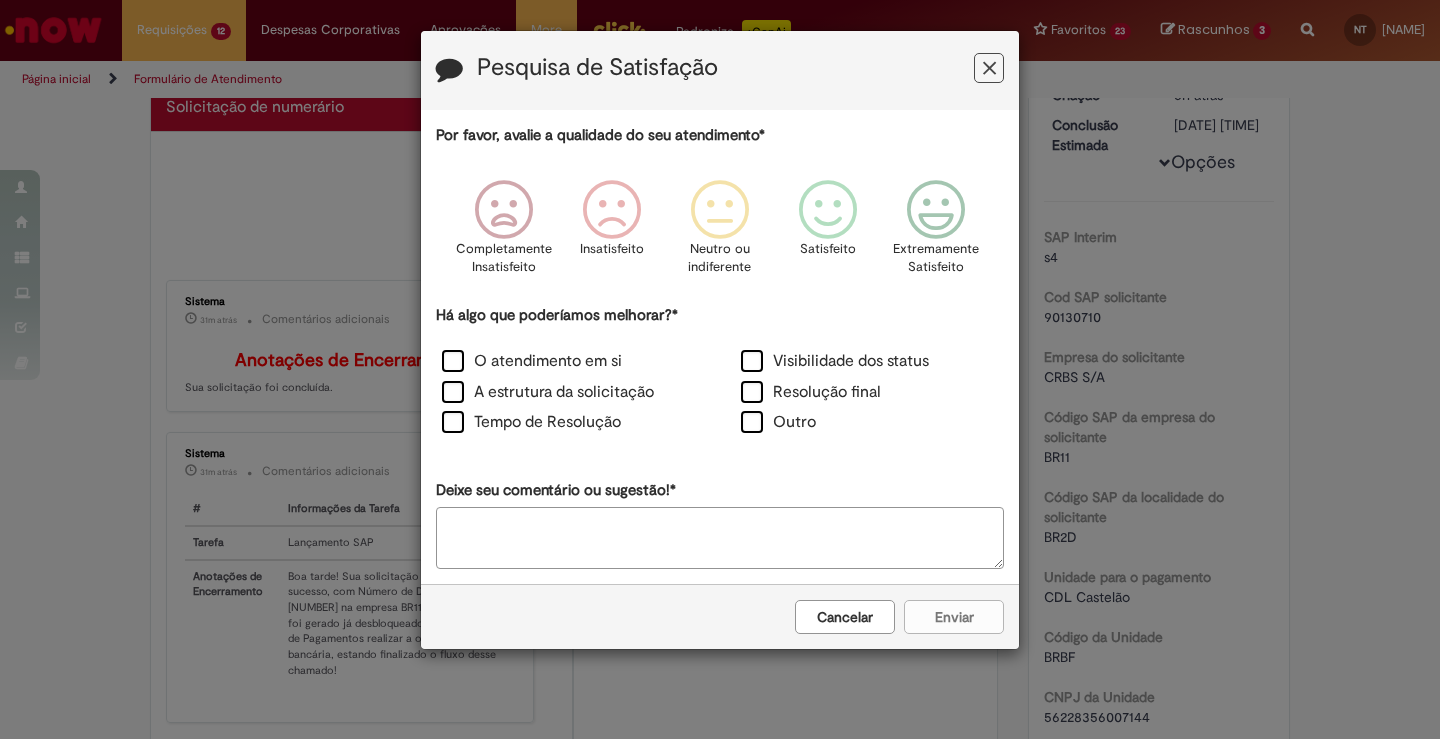 scroll, scrollTop: 0, scrollLeft: 0, axis: both 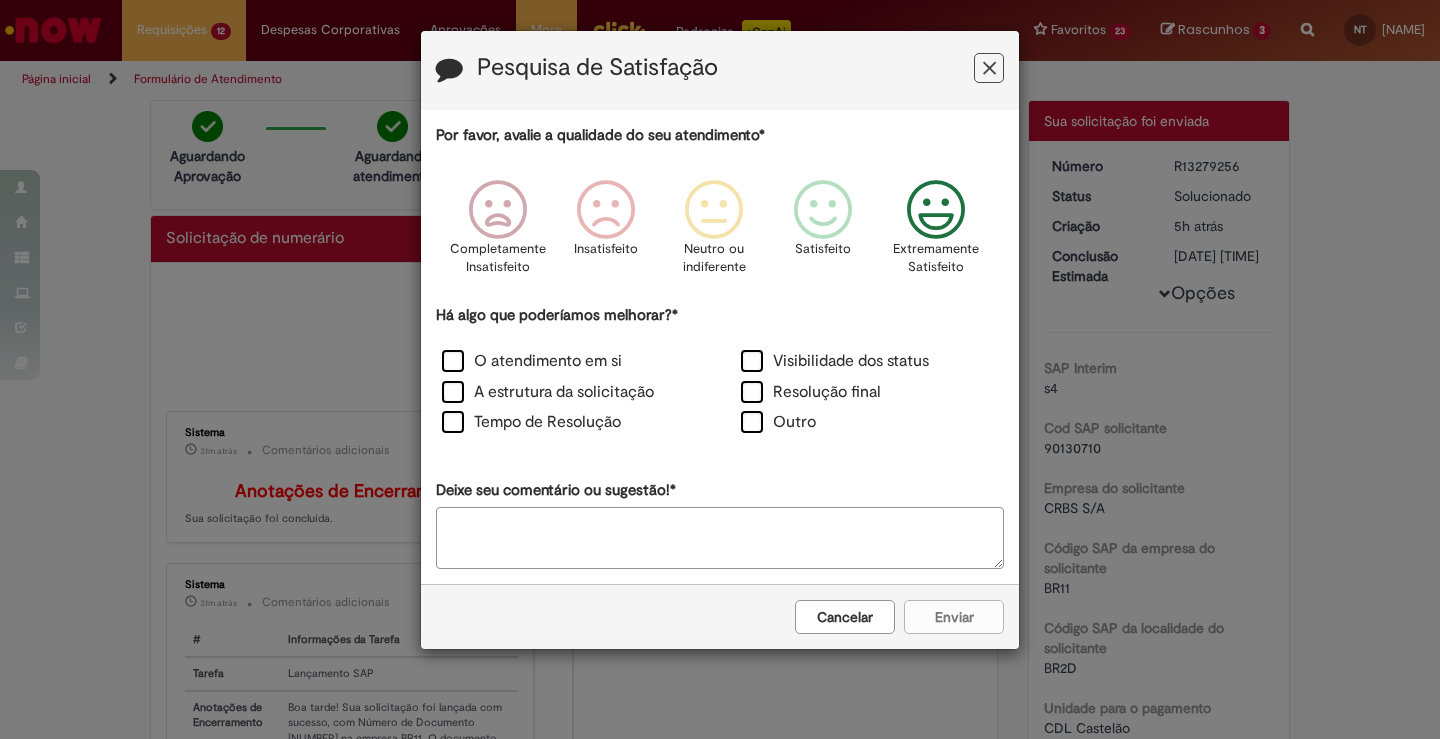 click at bounding box center [936, 210] 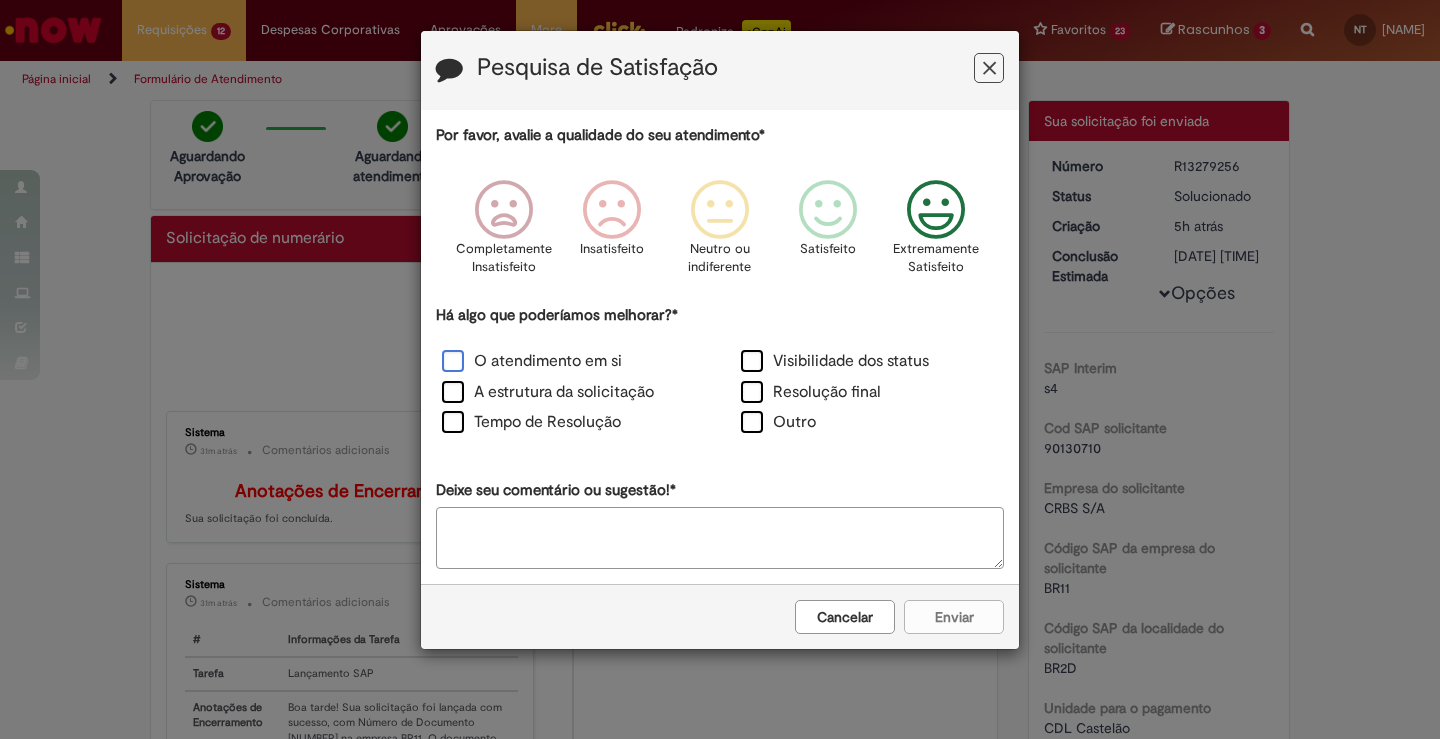 click on "O atendimento em si" at bounding box center [532, 361] 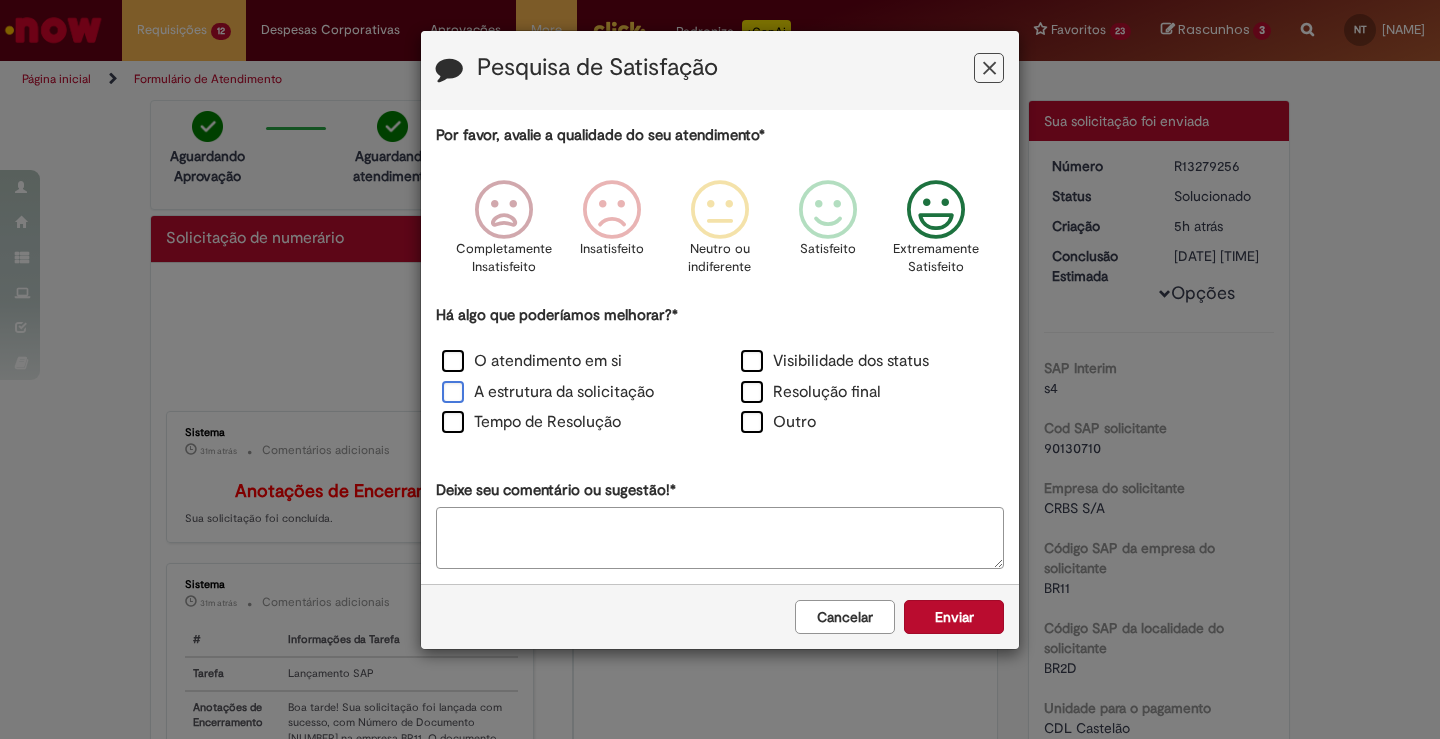 click on "A estrutura da solicitação" at bounding box center [548, 392] 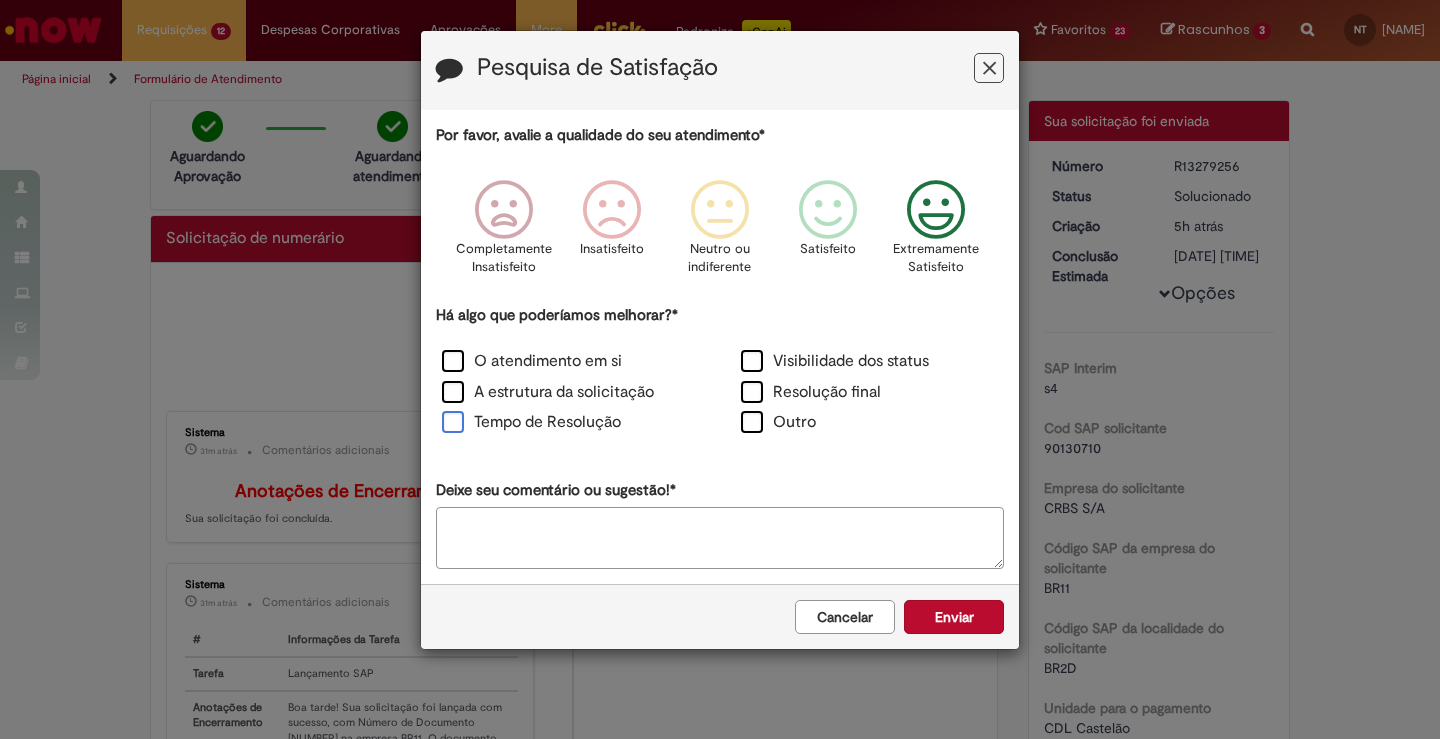 click on "Tempo de Resolução" at bounding box center [531, 422] 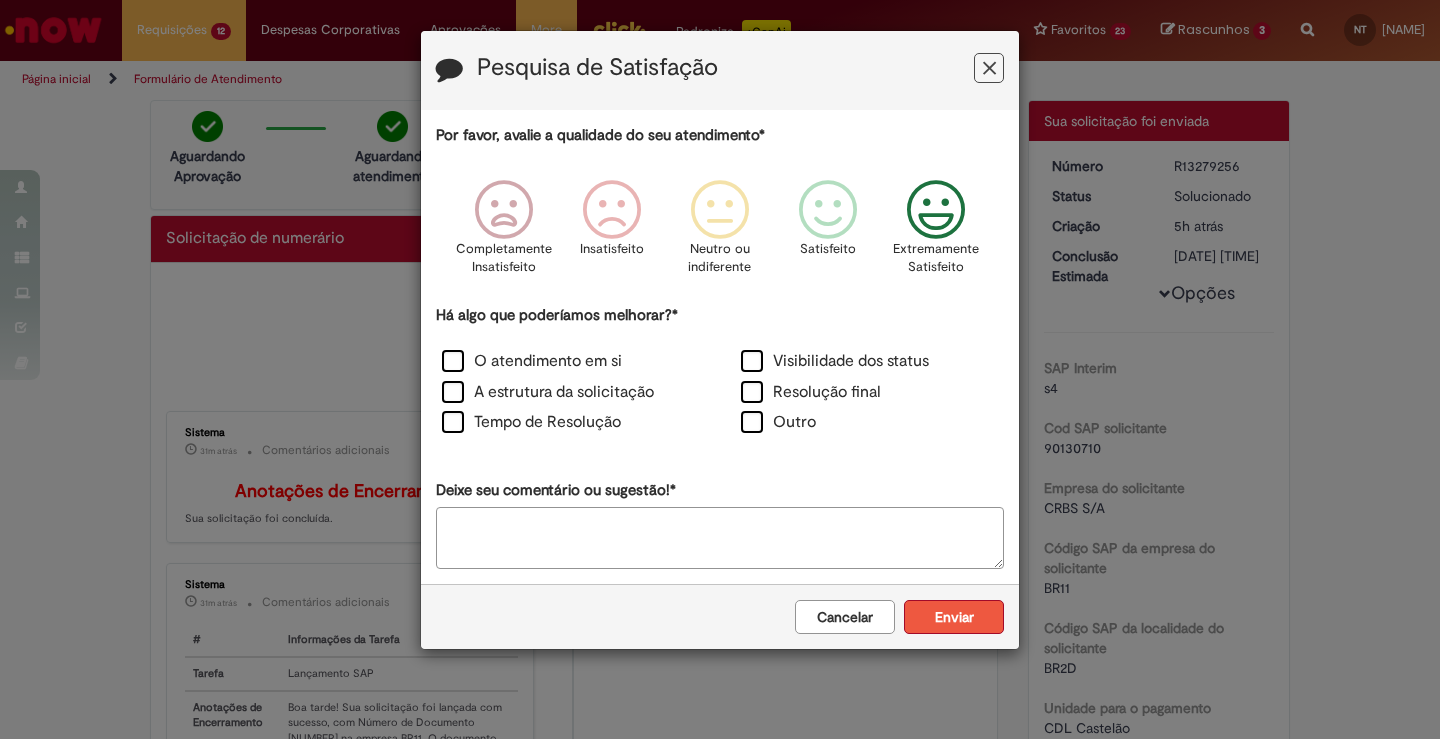 click on "Enviar" at bounding box center (954, 617) 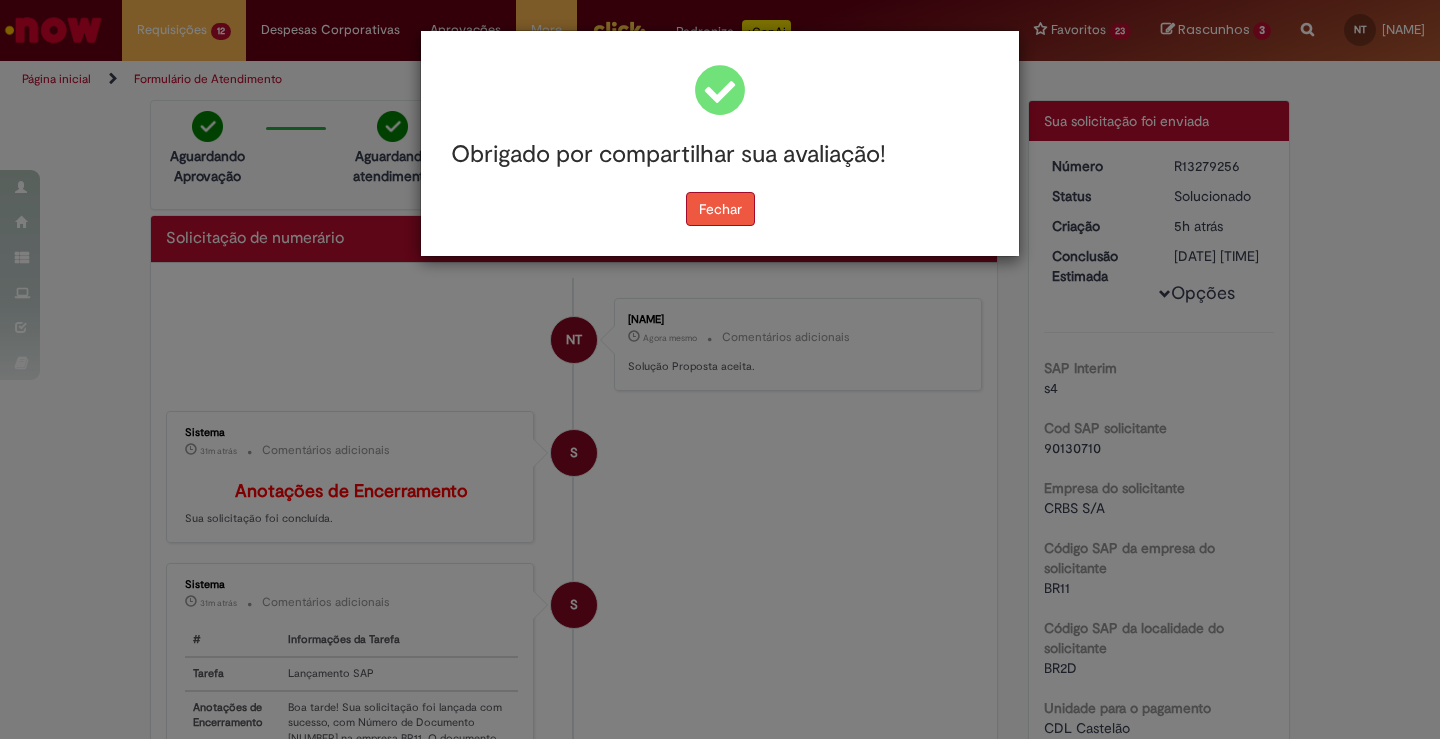 click on "Fechar" at bounding box center (720, 209) 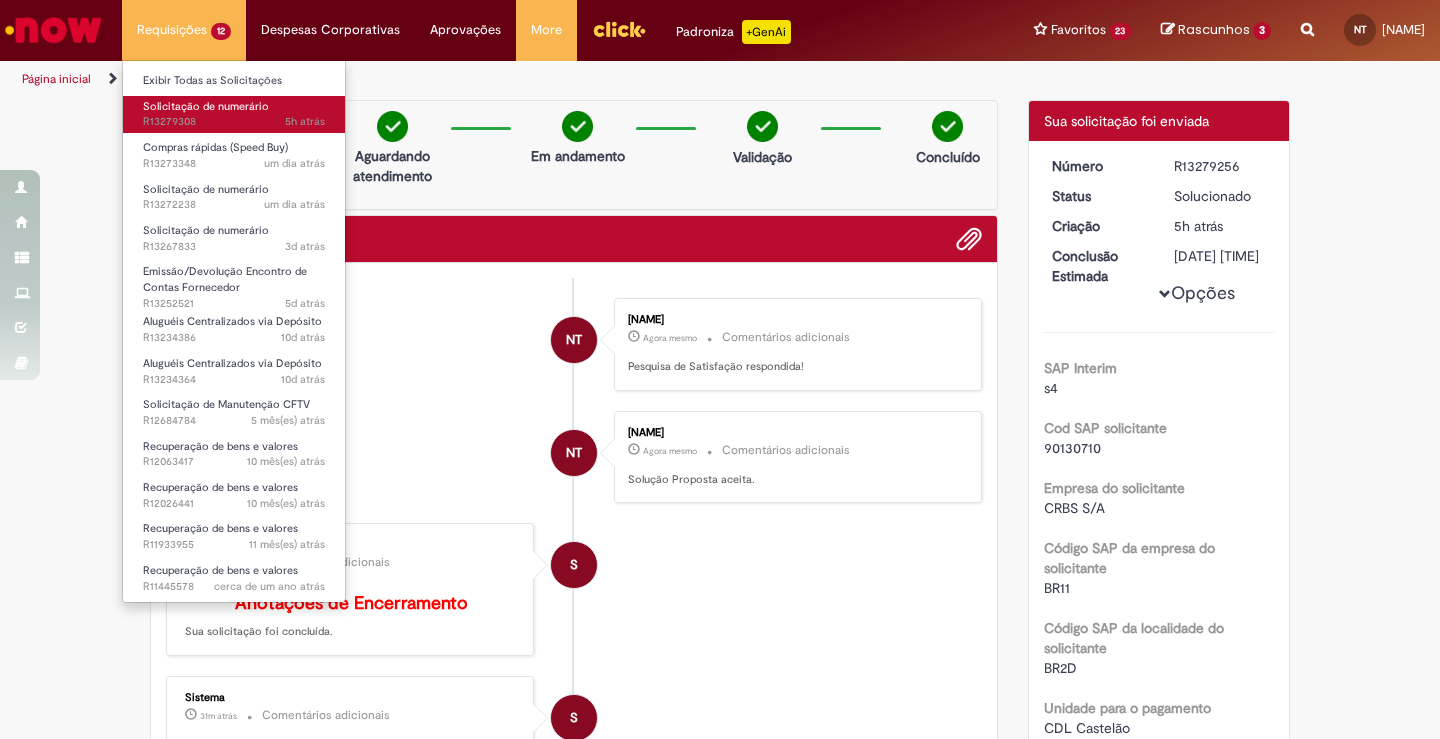 click on "Solicitação de numerário" at bounding box center (206, 106) 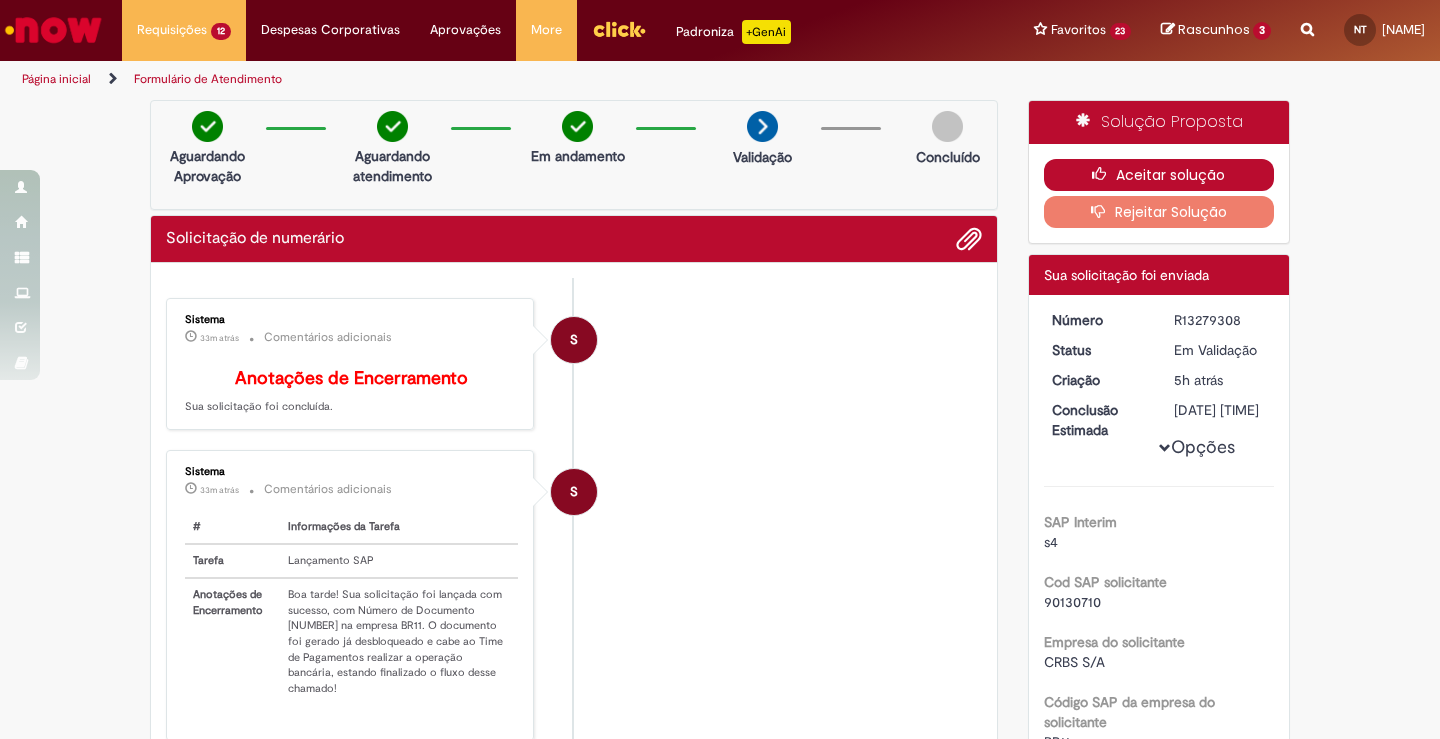 click on "Aceitar solução" at bounding box center [1159, 175] 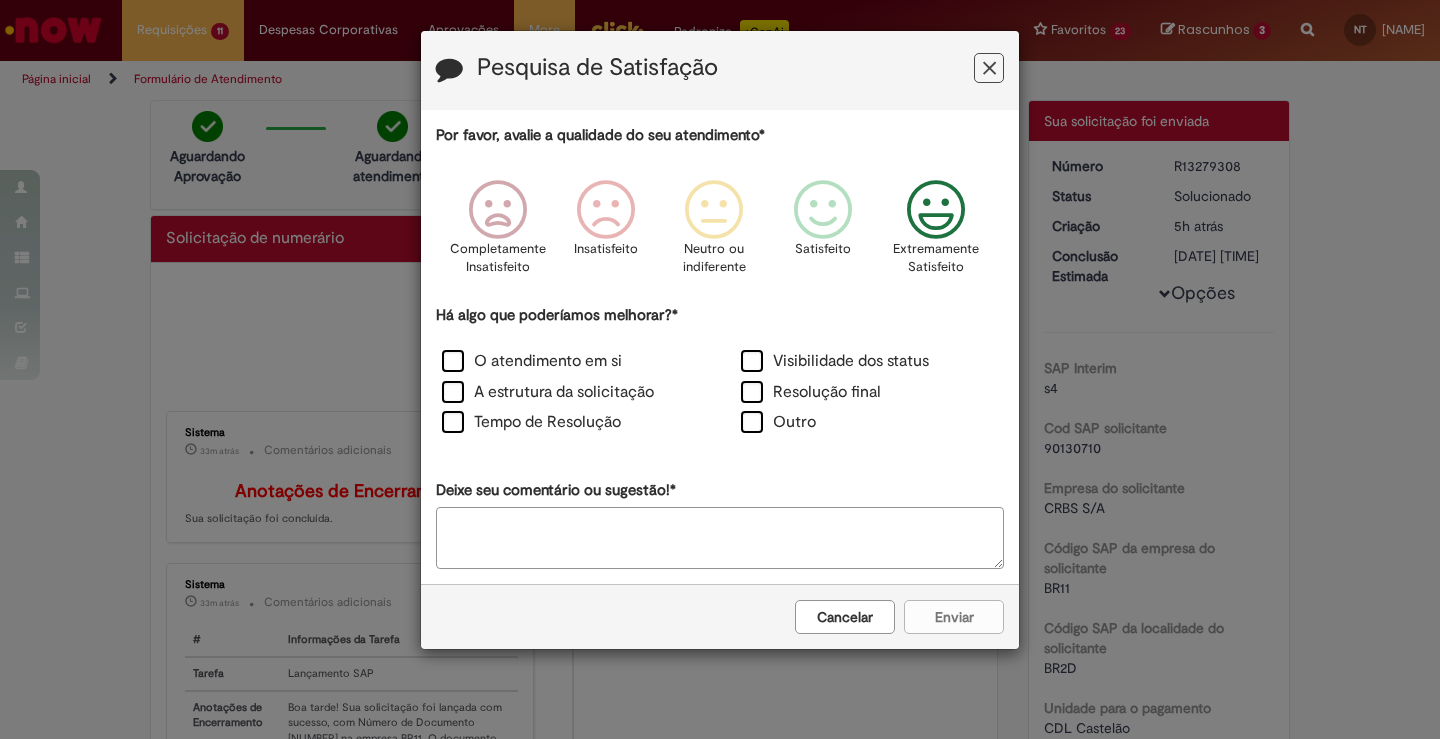 click at bounding box center [936, 210] 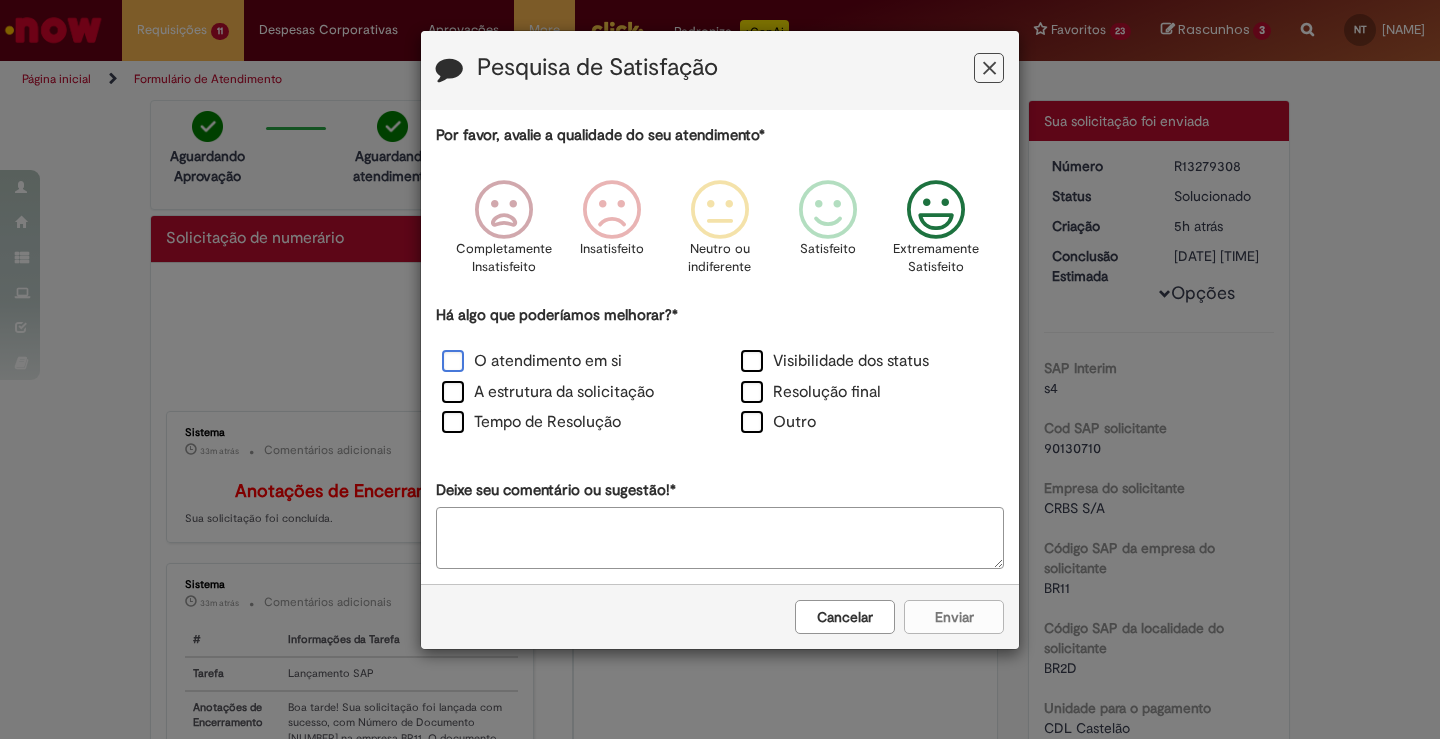 click on "O atendimento em si" at bounding box center [532, 361] 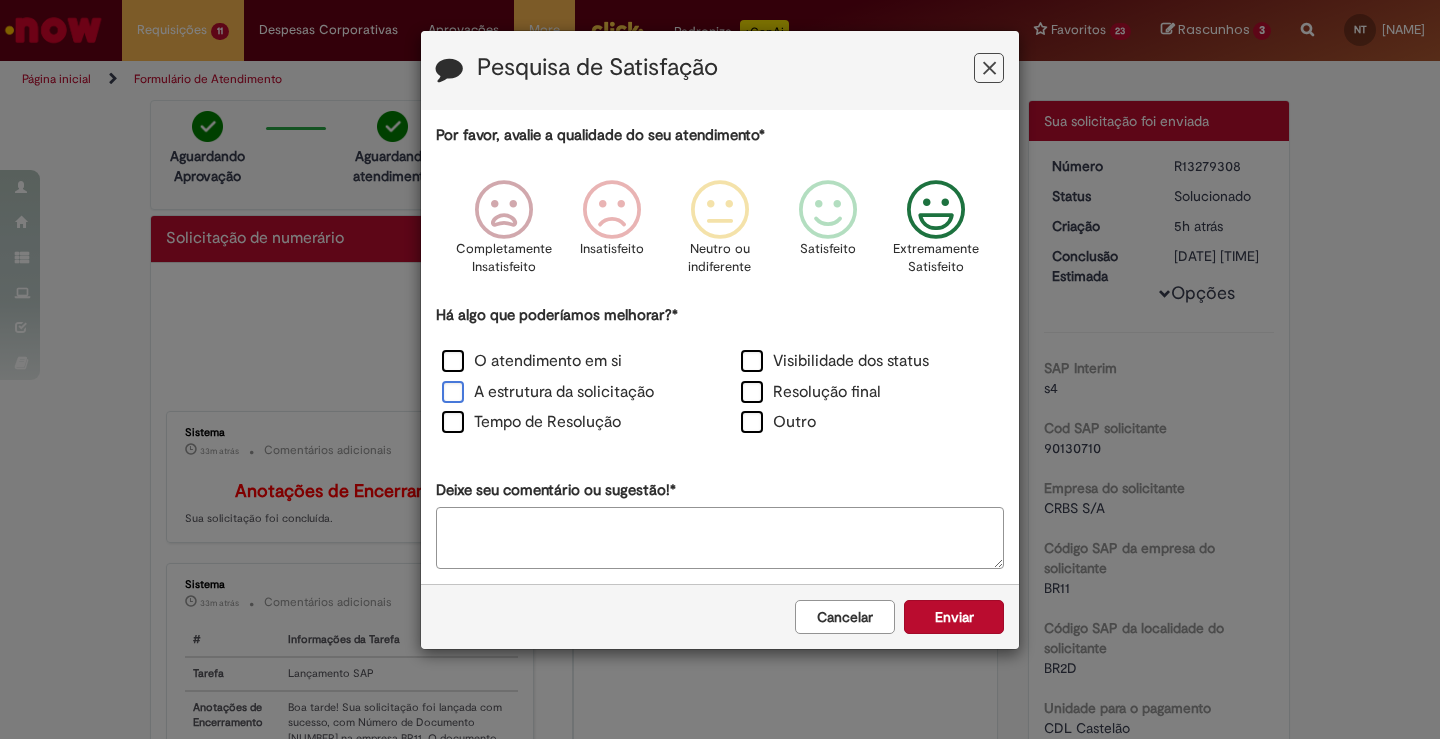 click on "A estrutura da solicitação" at bounding box center (548, 392) 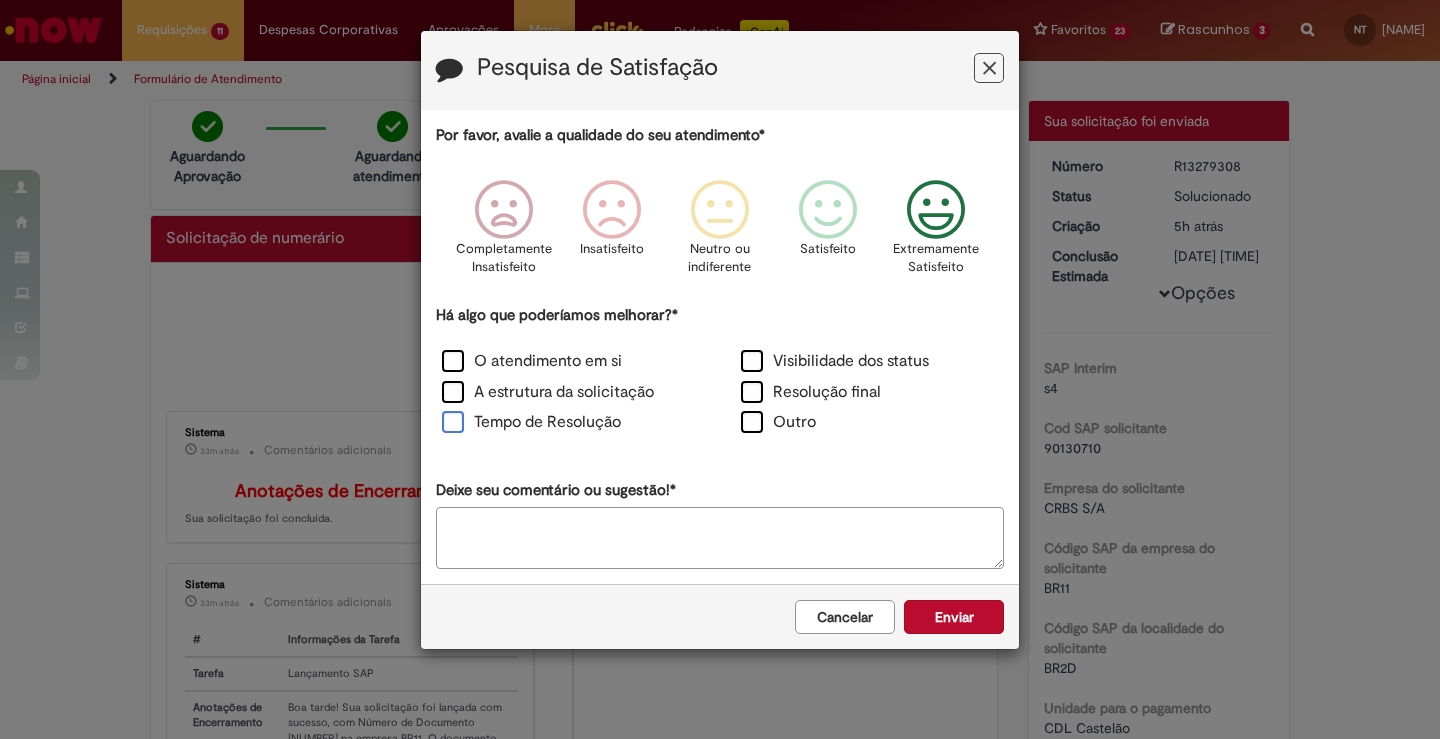click on "Tempo de Resolução" at bounding box center (531, 422) 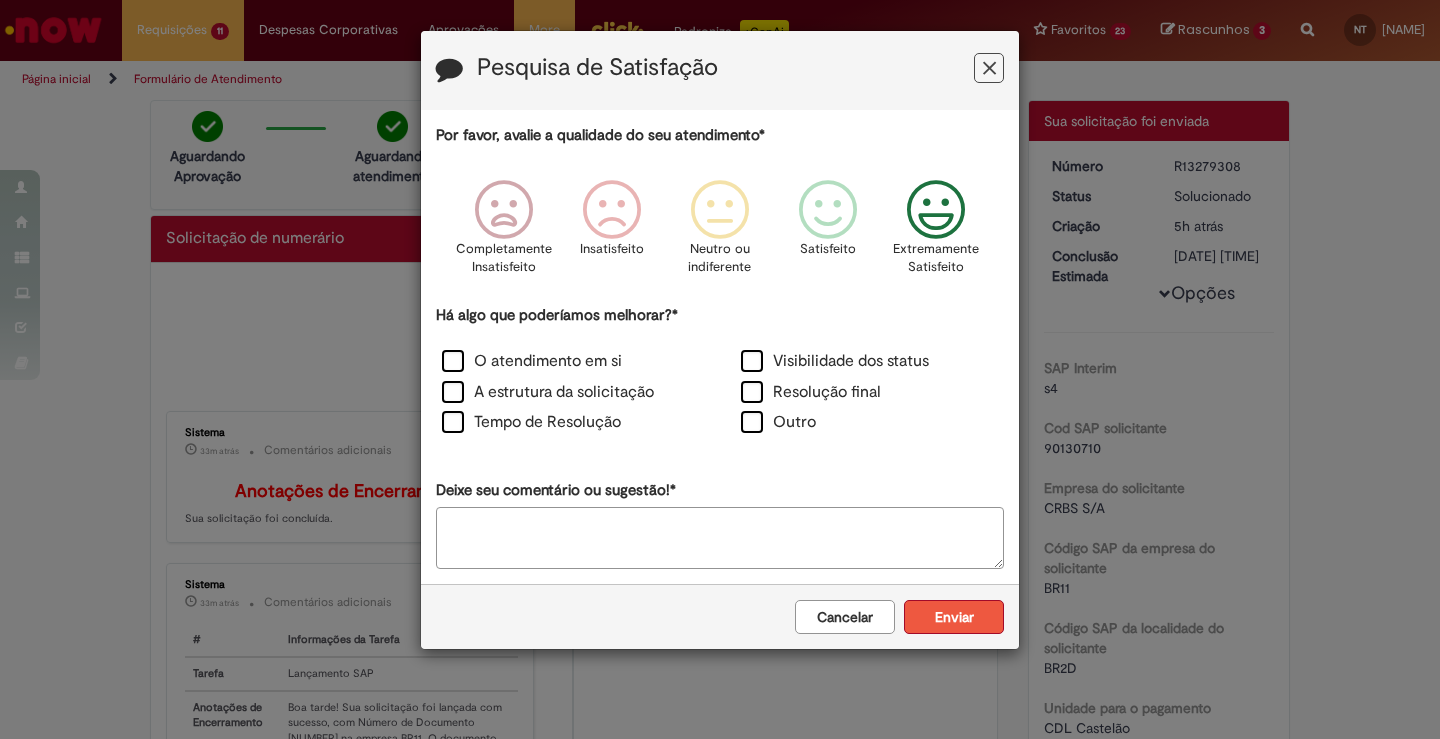 click on "Enviar" at bounding box center (954, 617) 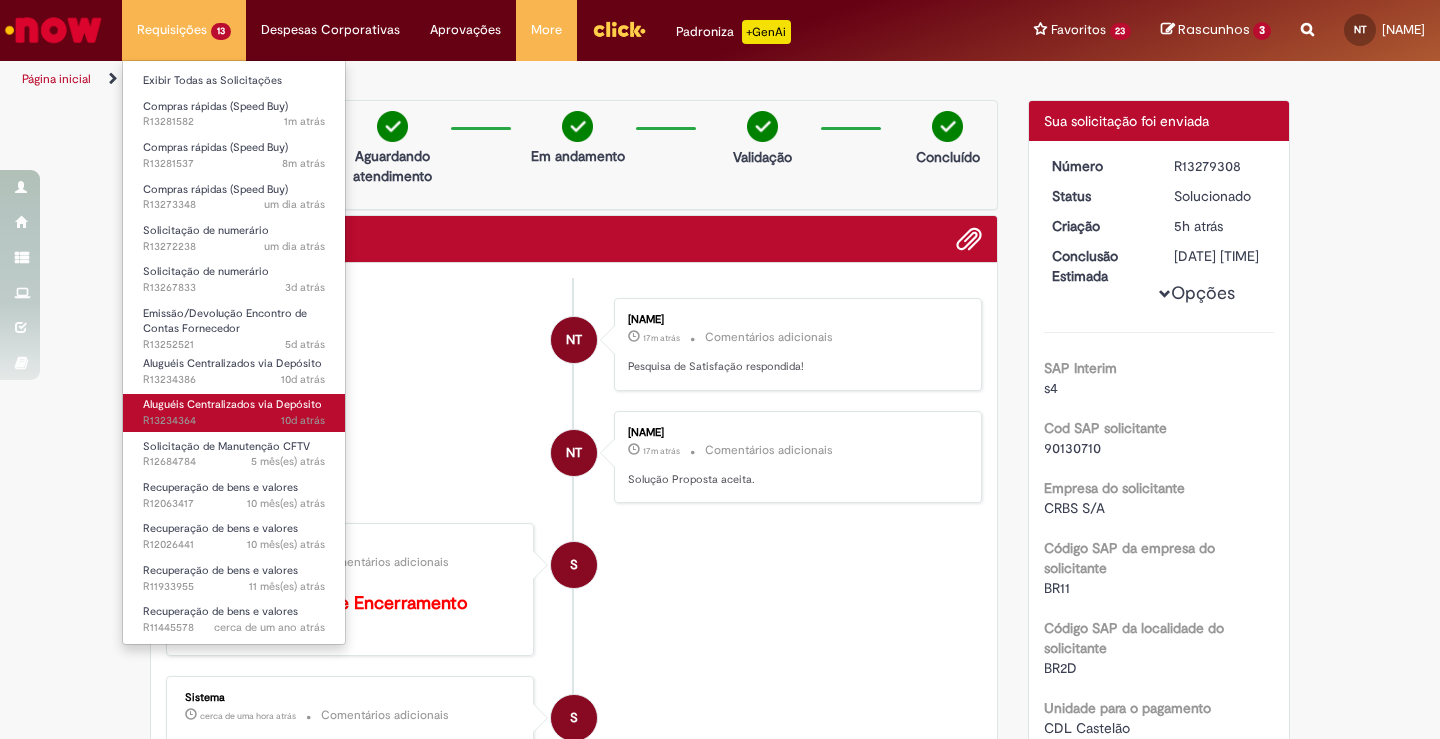 click on "Aluguéis Centralizados via Depósito" at bounding box center [232, 404] 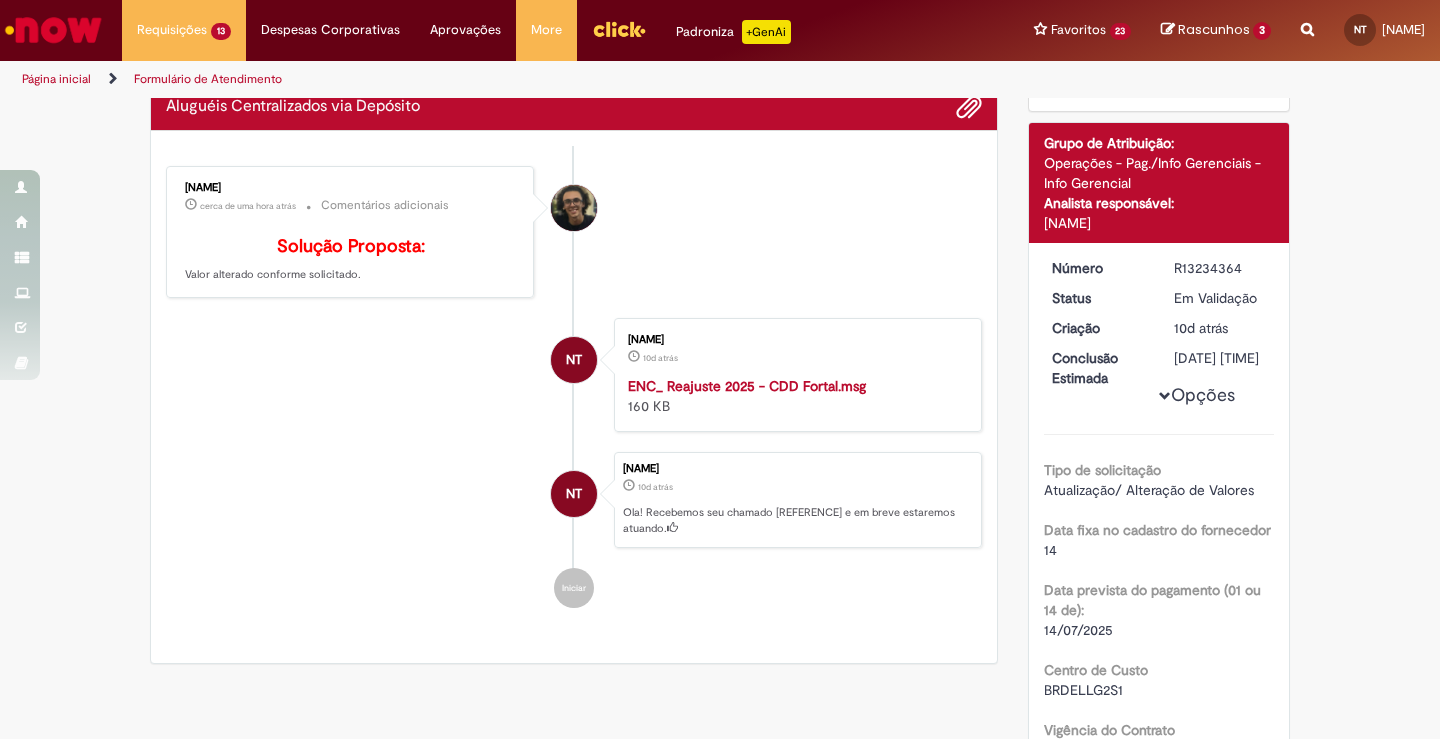 scroll, scrollTop: 0, scrollLeft: 0, axis: both 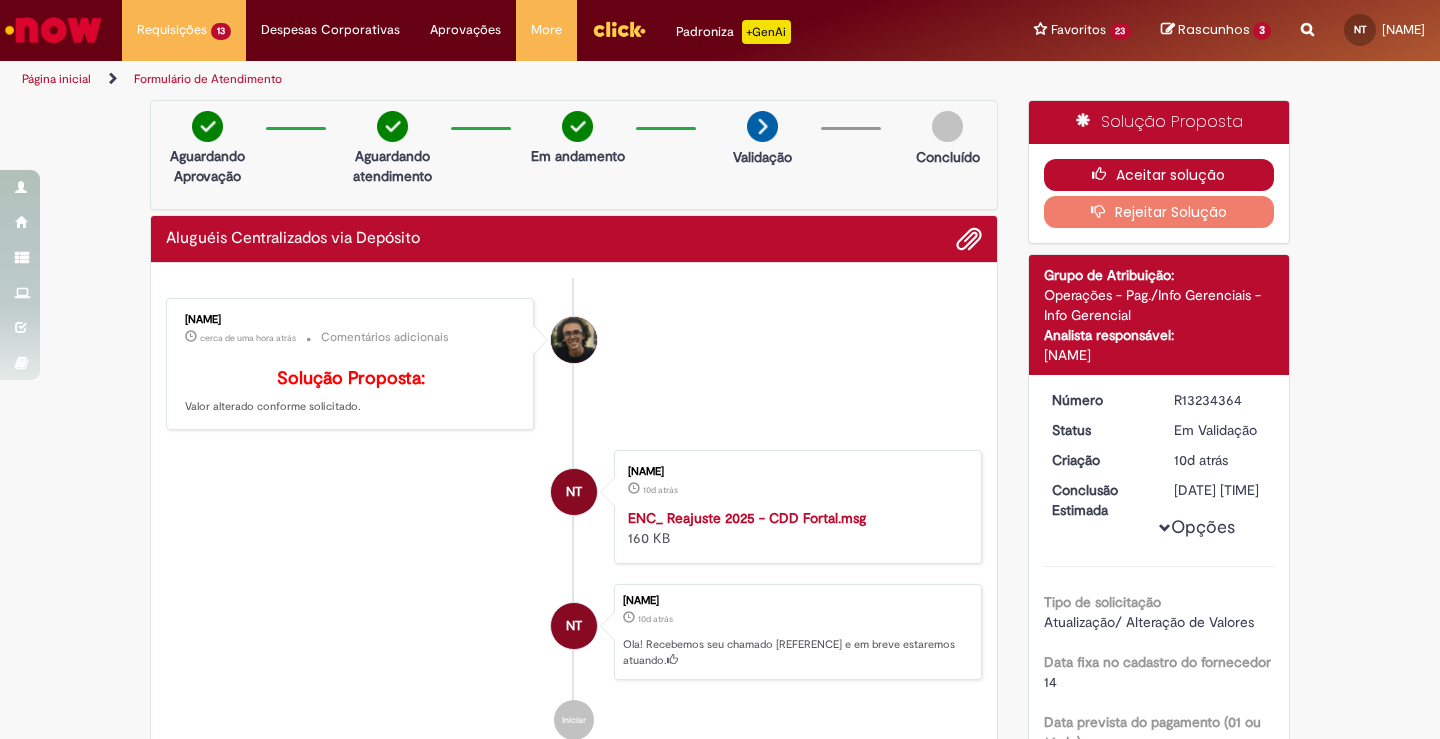 click at bounding box center [1104, 174] 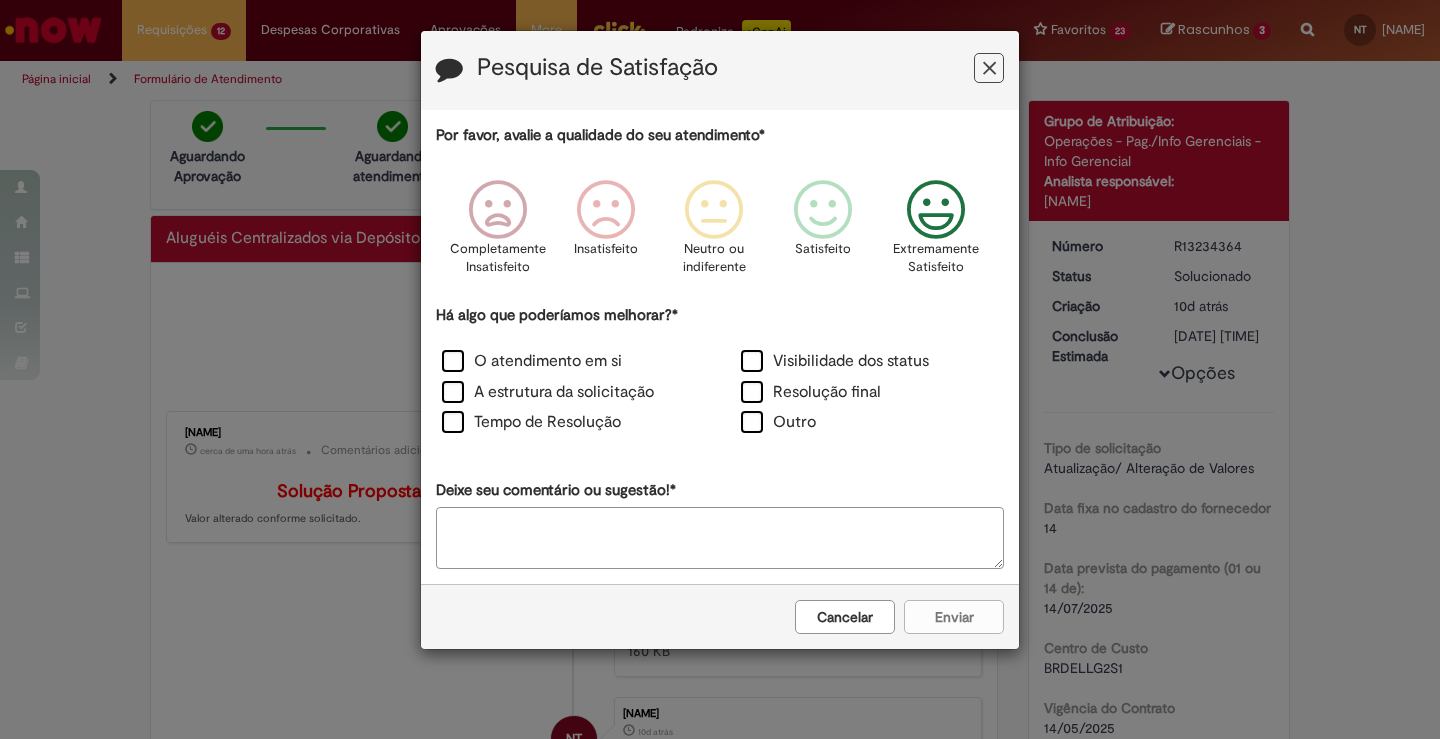 click at bounding box center [936, 210] 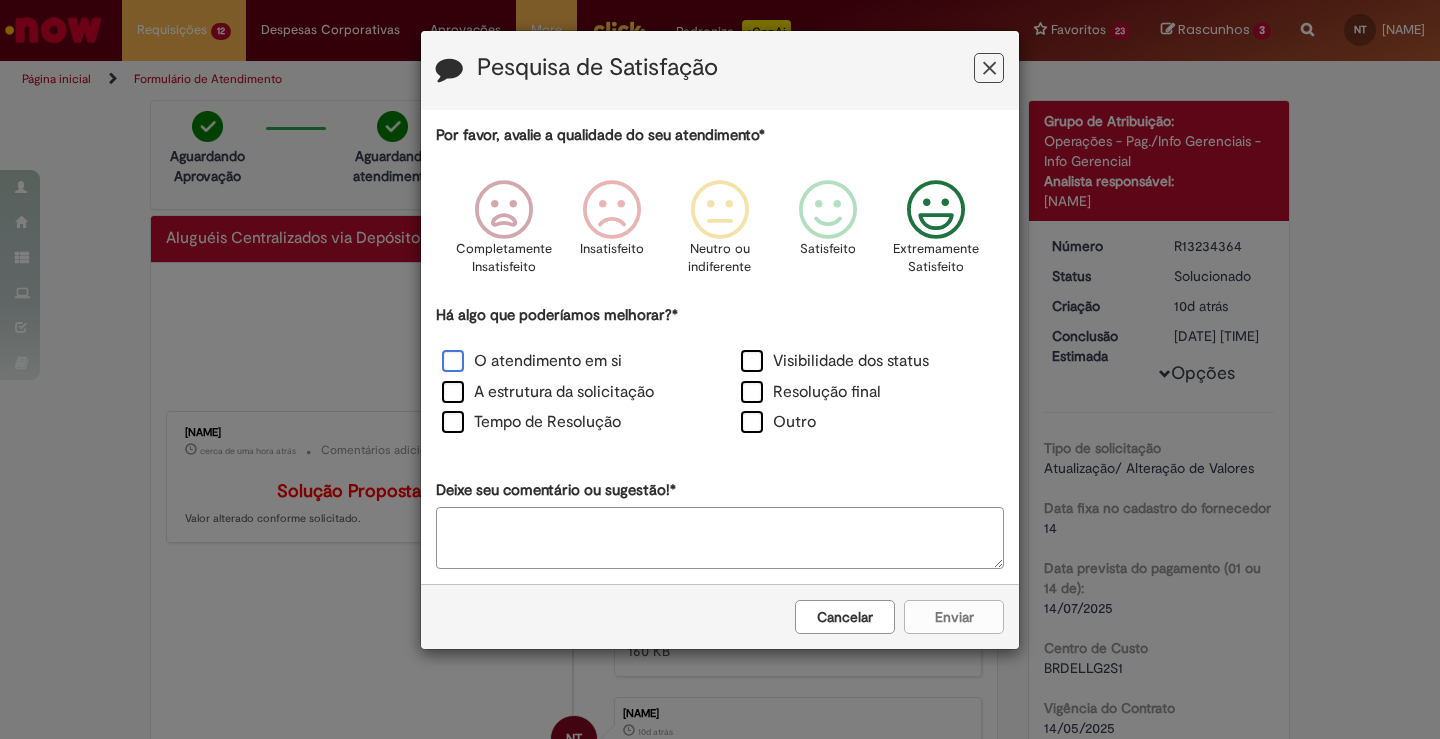 click on "O atendimento em si" at bounding box center [532, 361] 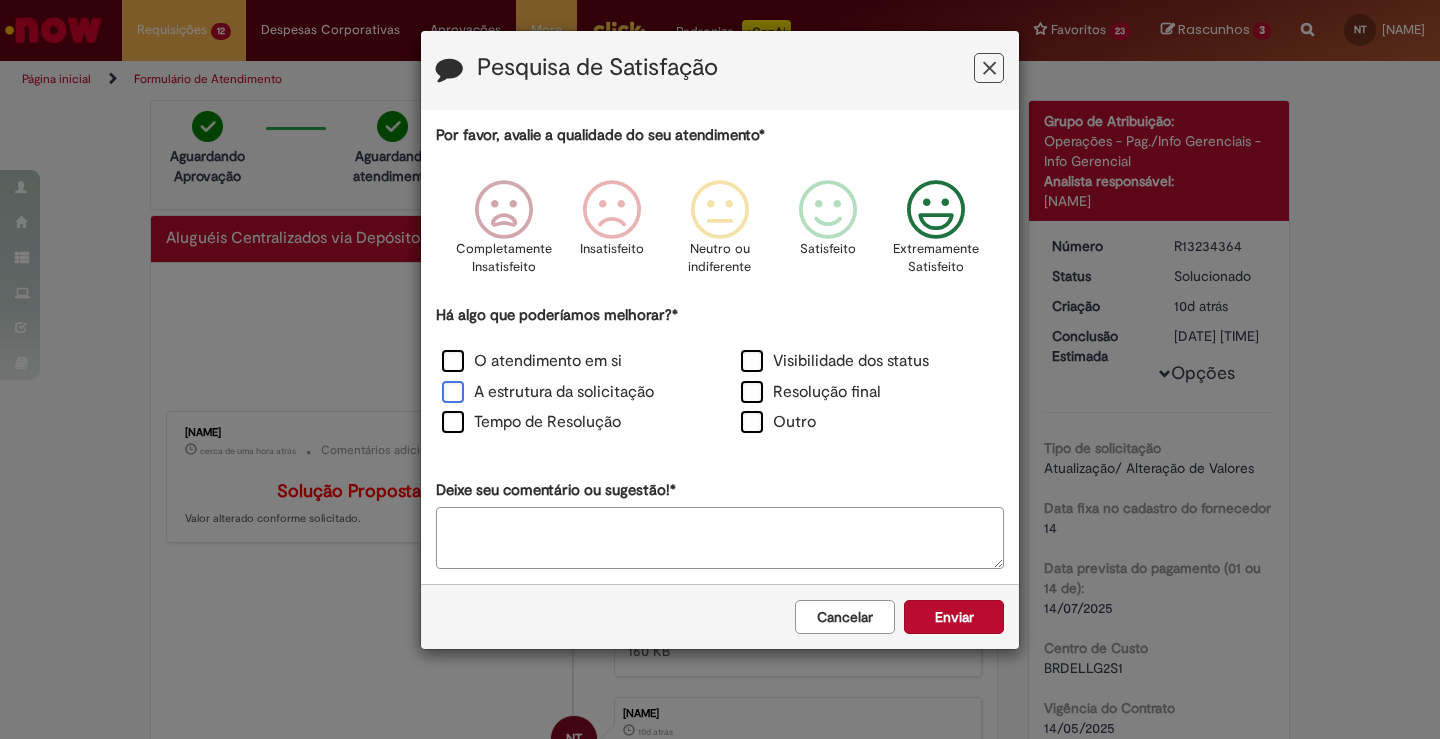 click on "A estrutura da solicitação" at bounding box center [548, 392] 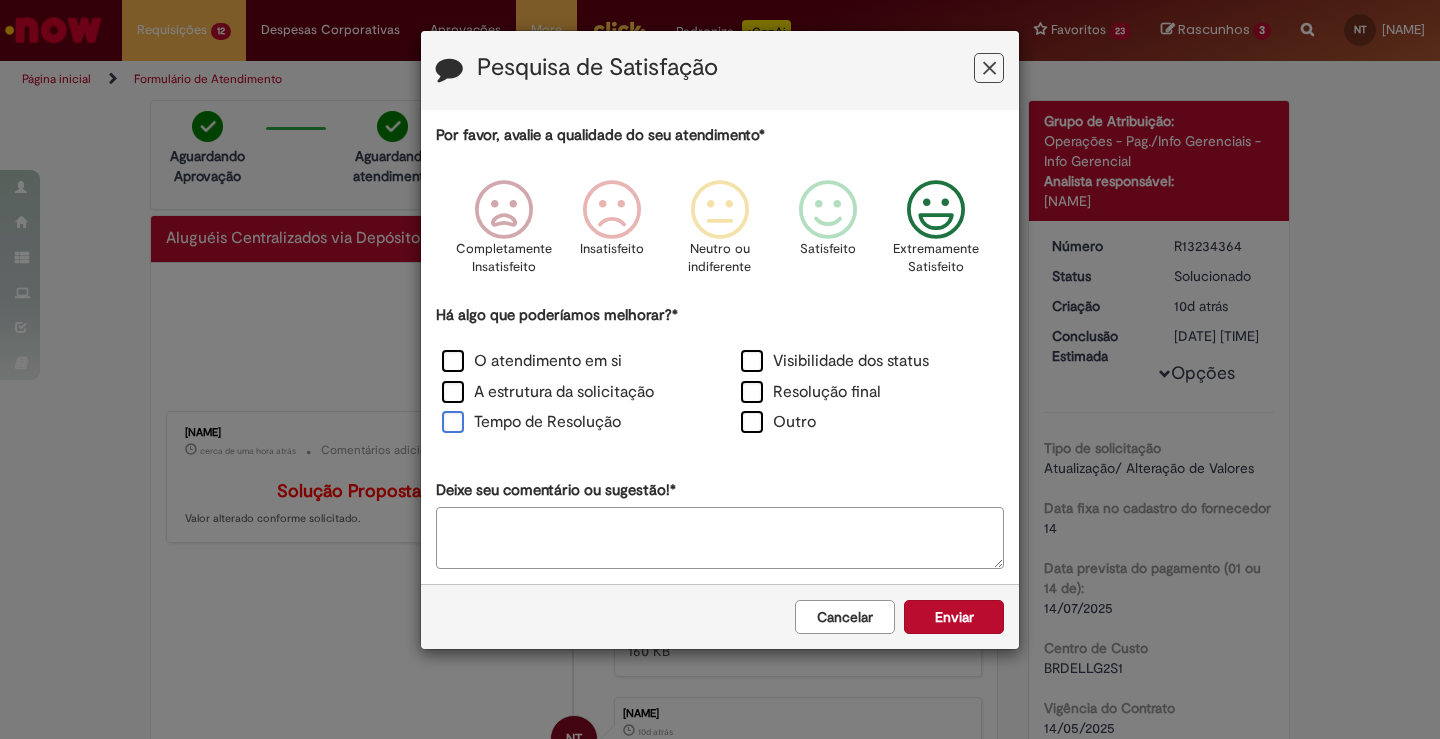 click on "Tempo de Resolução" at bounding box center (531, 422) 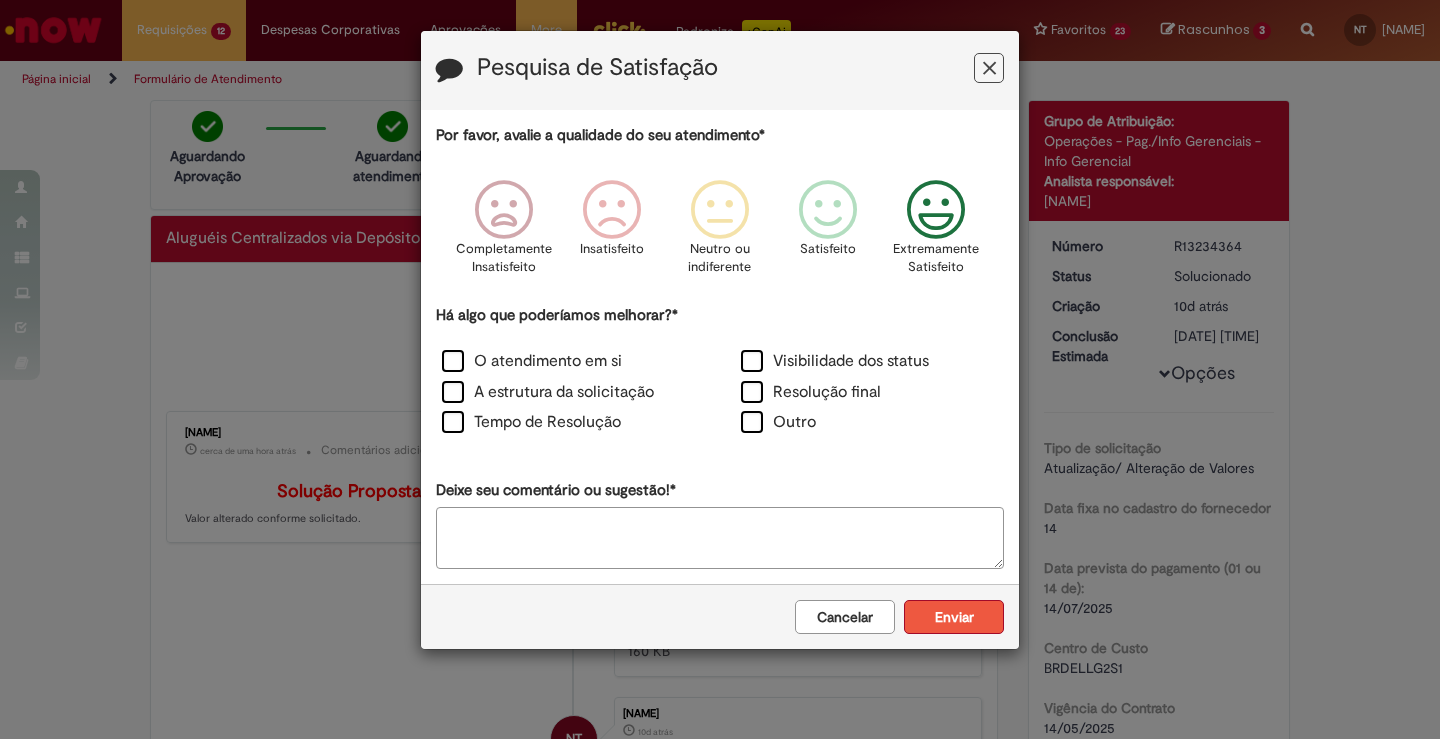 click on "Enviar" at bounding box center (954, 617) 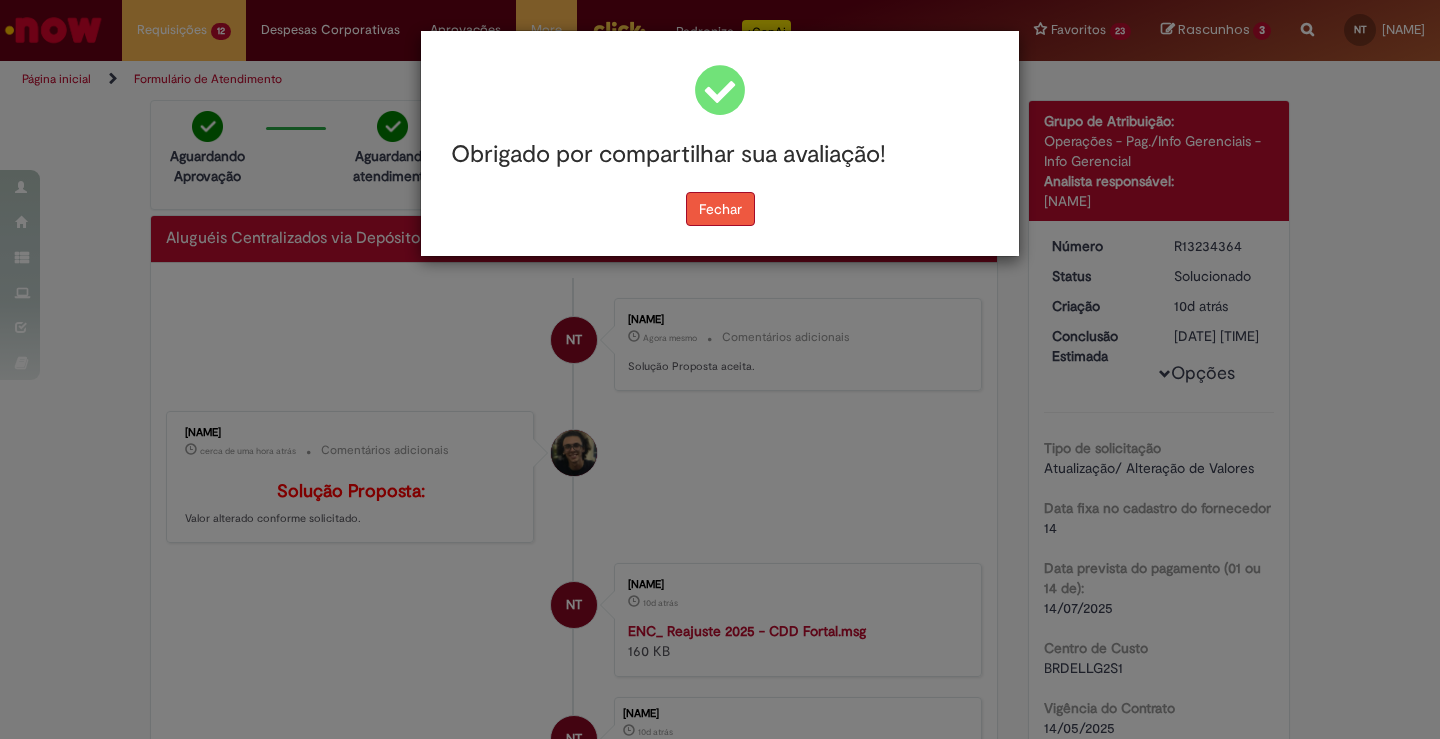 click on "Fechar" at bounding box center [720, 209] 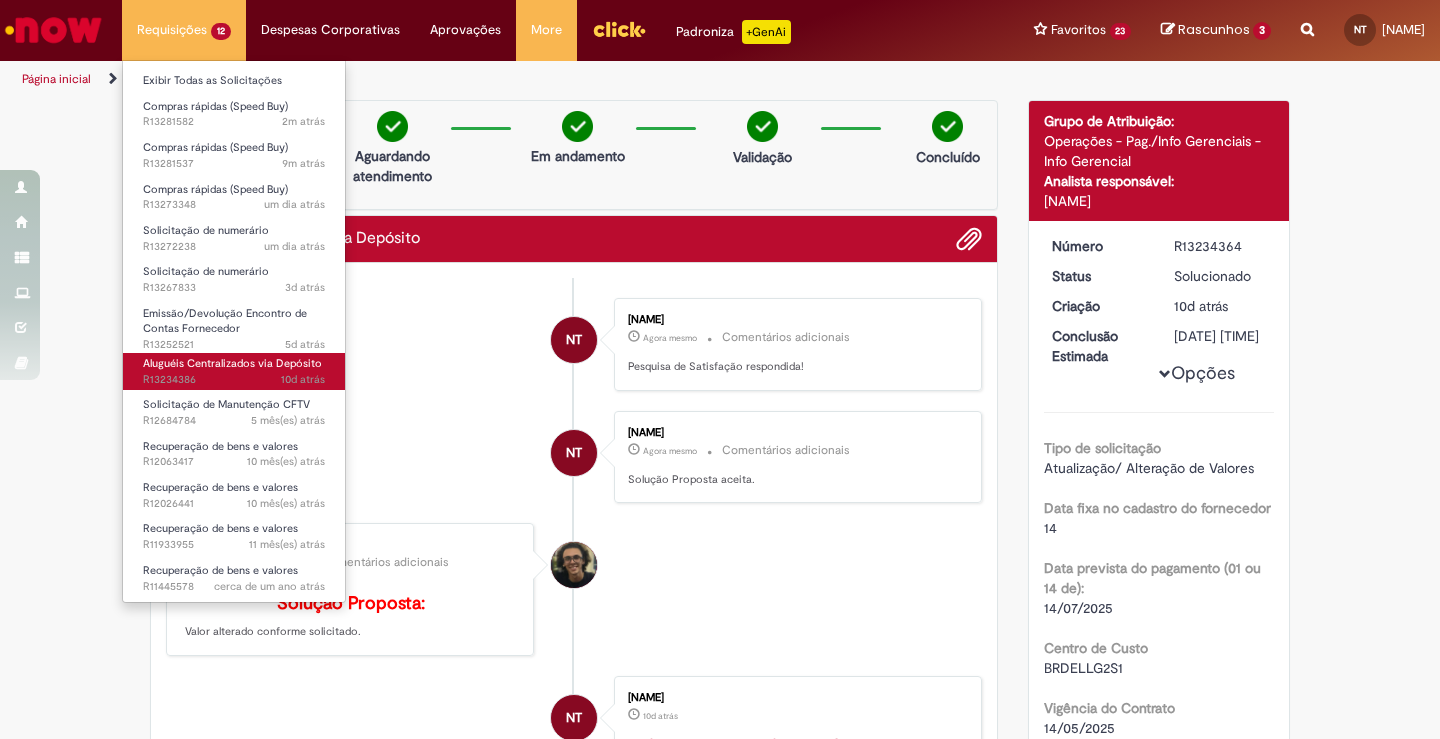 click on "10d atrás 10 dias atrás  [REFERENCE]" at bounding box center [234, 380] 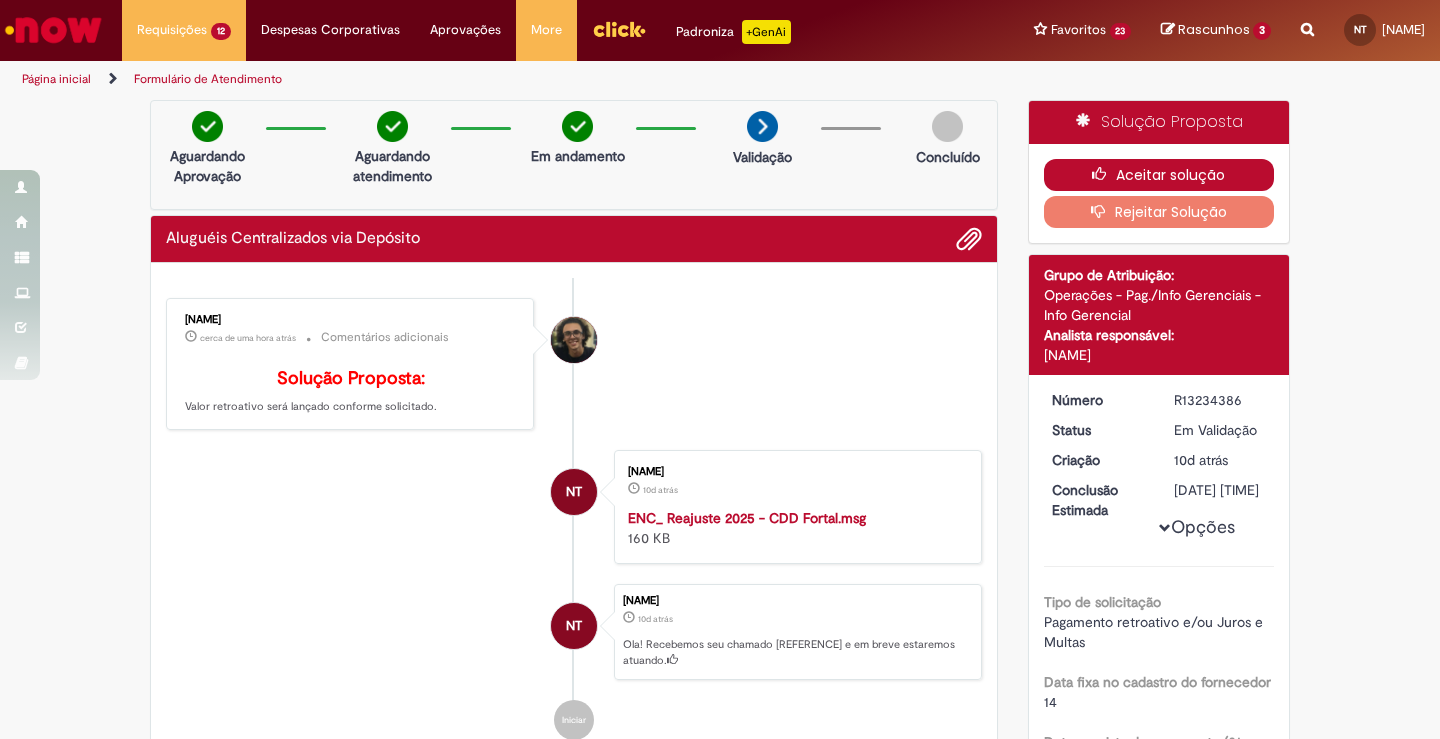 click on "Aceitar solução" at bounding box center (1159, 175) 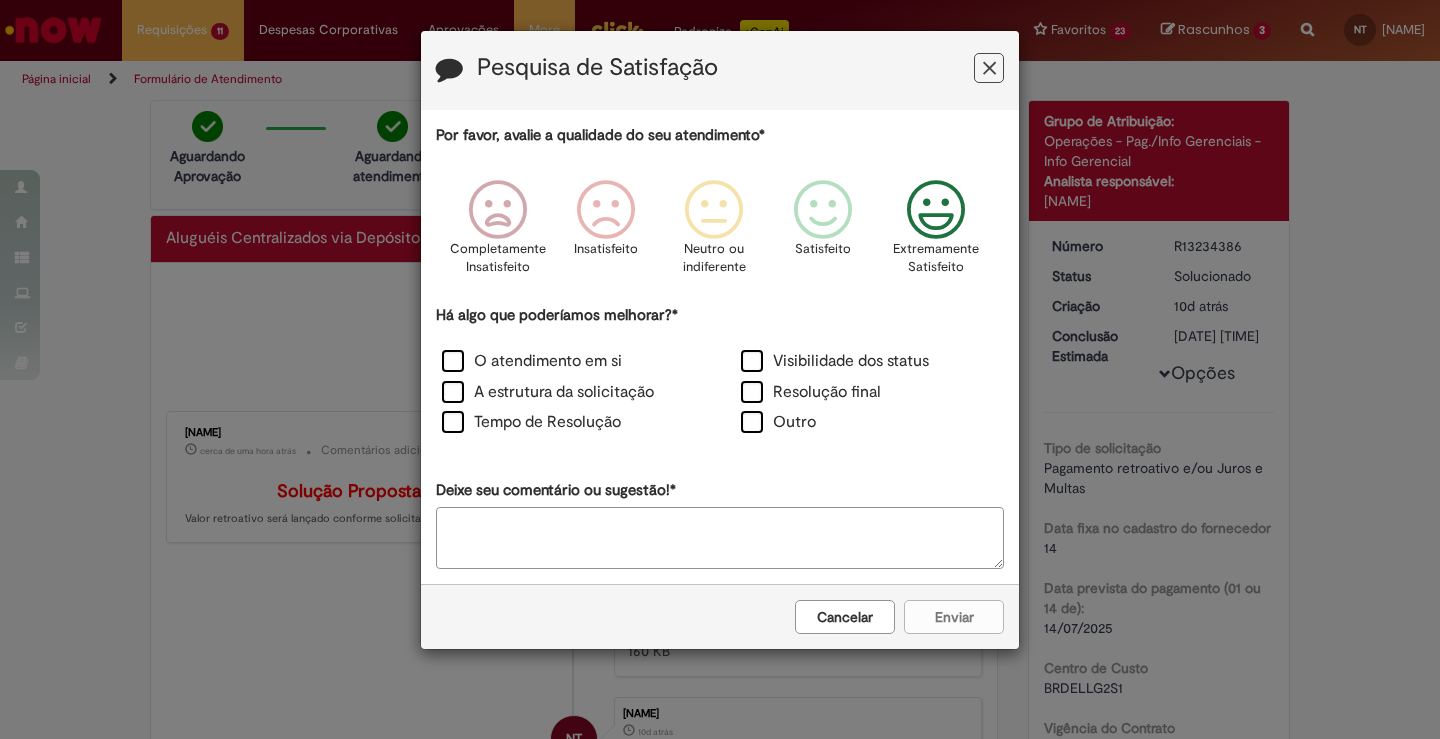 click at bounding box center (936, 210) 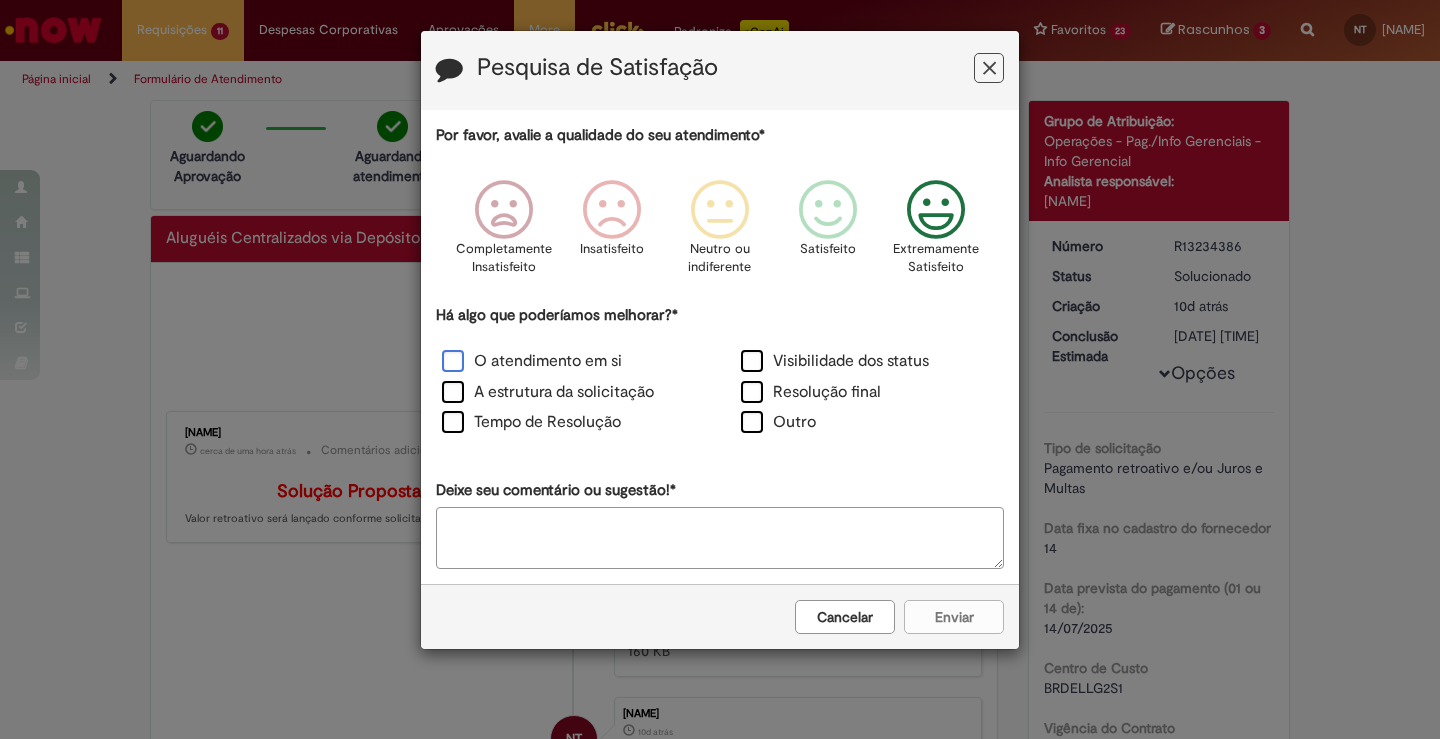 click on "O atendimento em si" at bounding box center (532, 361) 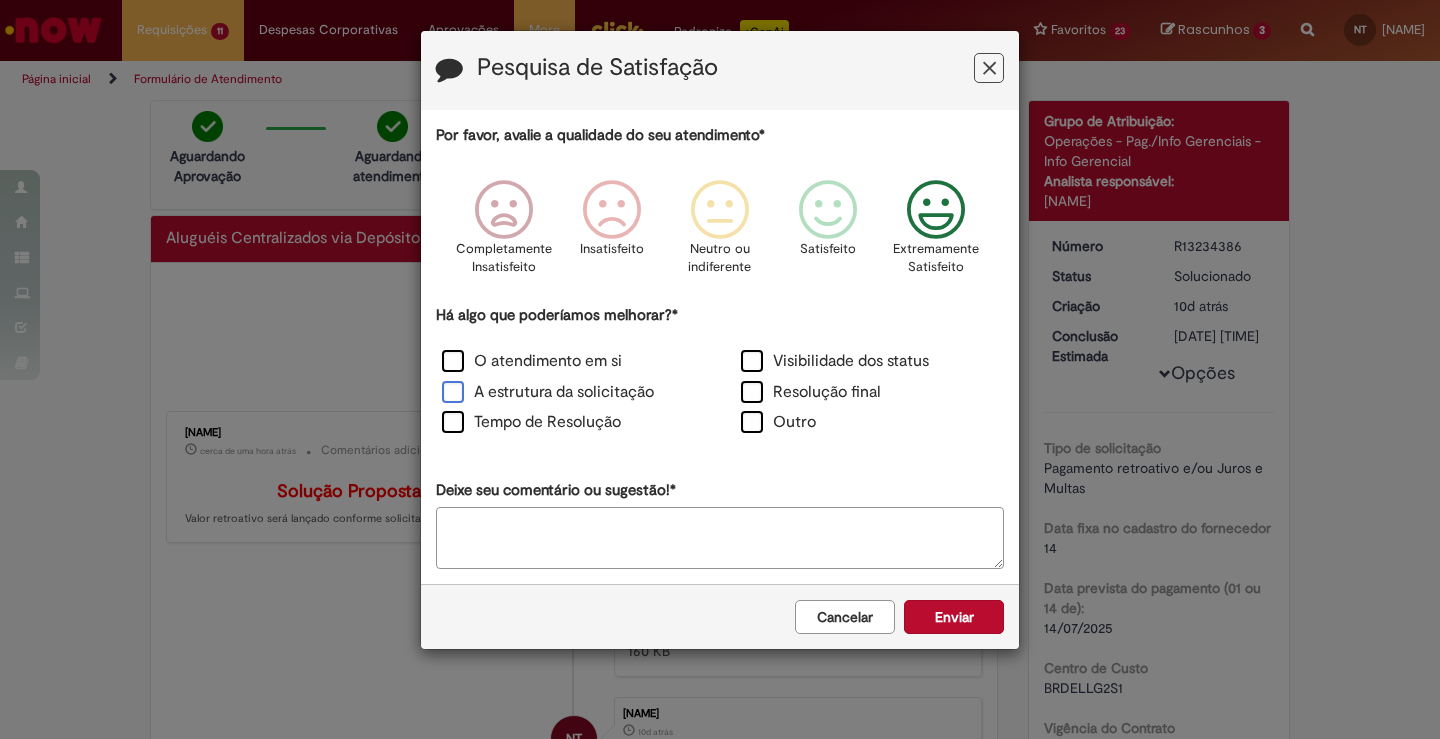 click on "A estrutura da solicitação" at bounding box center [548, 392] 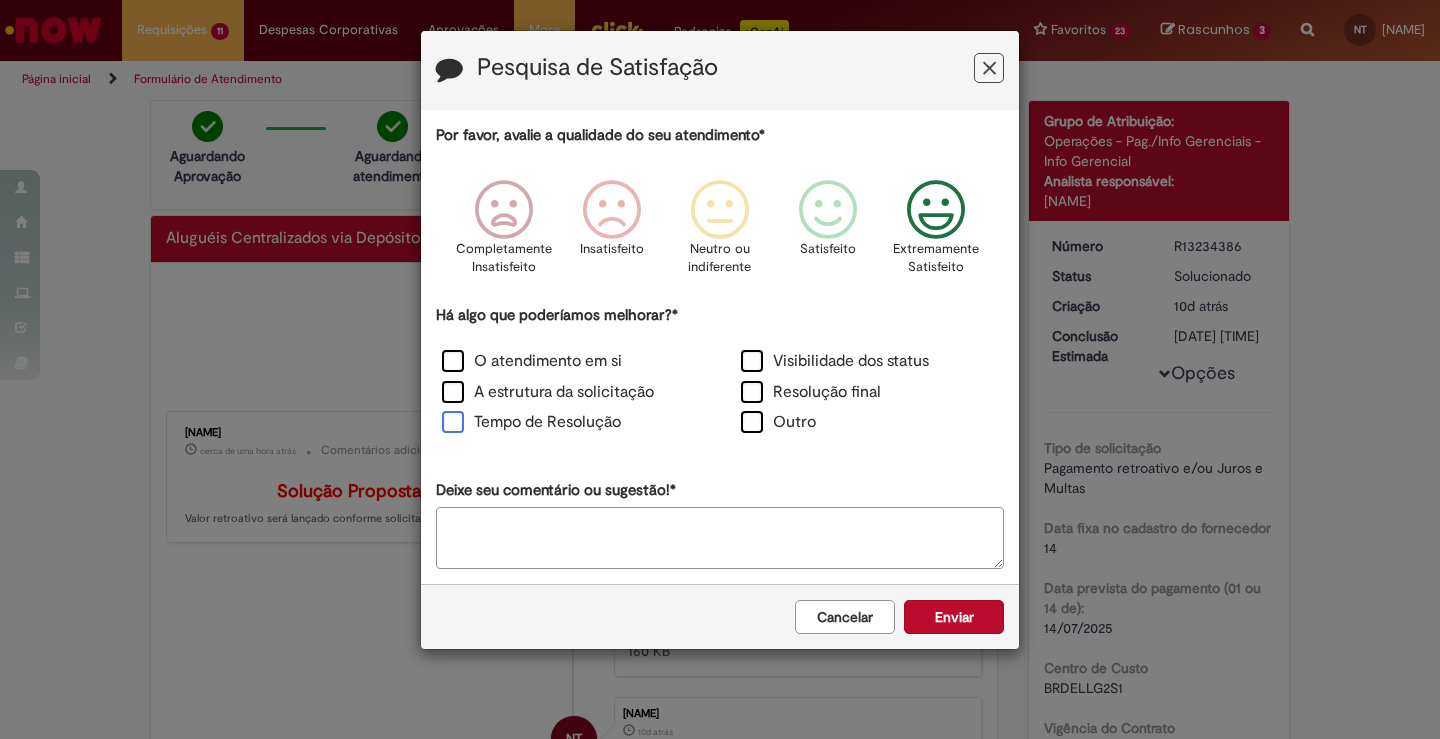 click on "Tempo de Resolução" at bounding box center [531, 422] 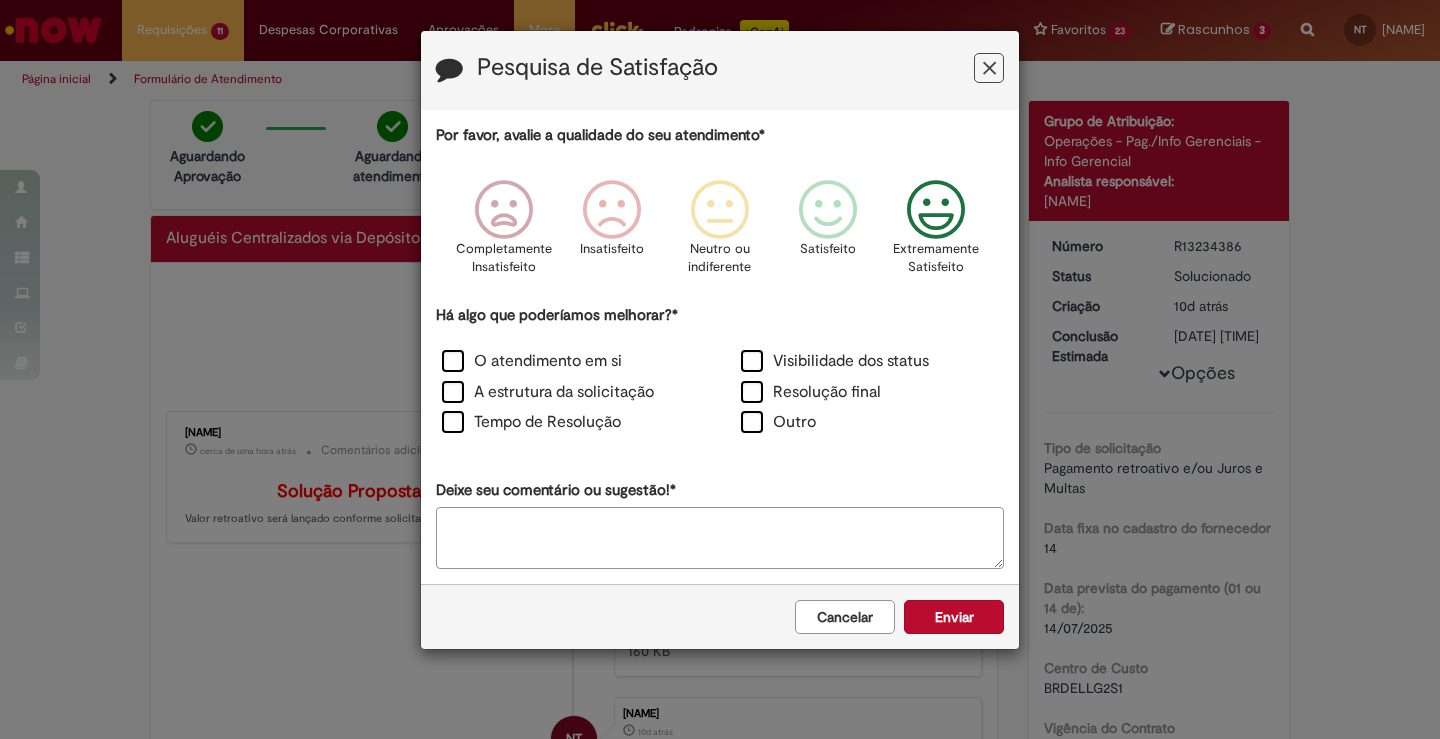 click on "Enviar" at bounding box center (954, 617) 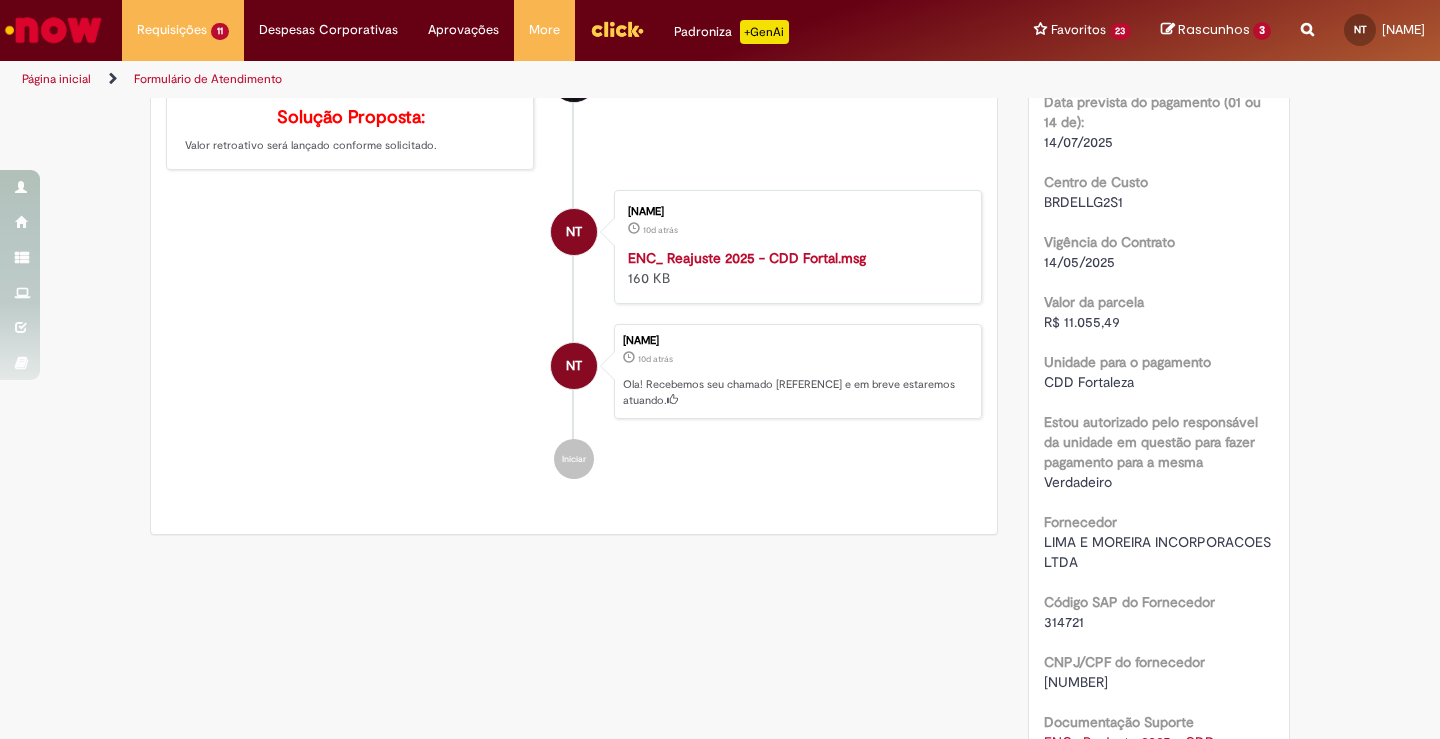 scroll, scrollTop: 555, scrollLeft: 0, axis: vertical 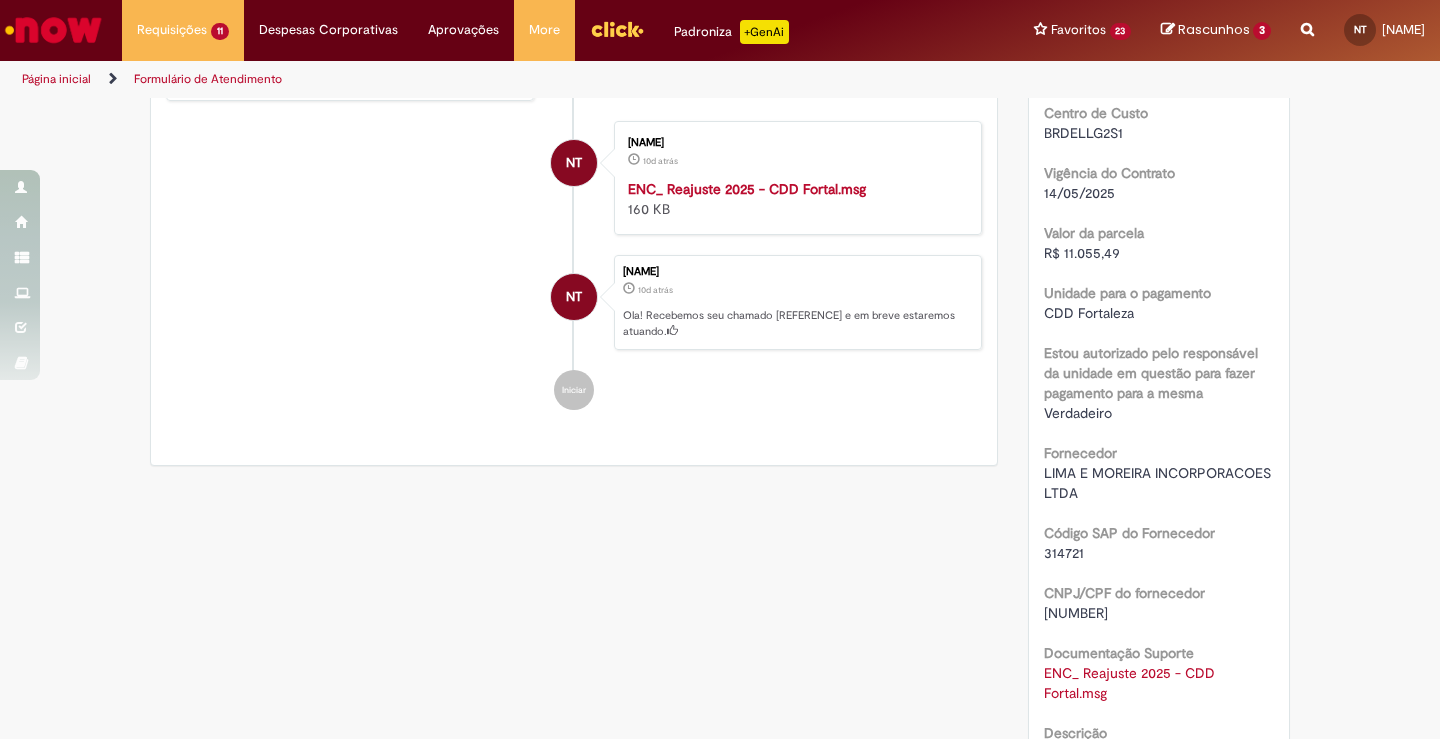 click on "314721" at bounding box center (1064, 553) 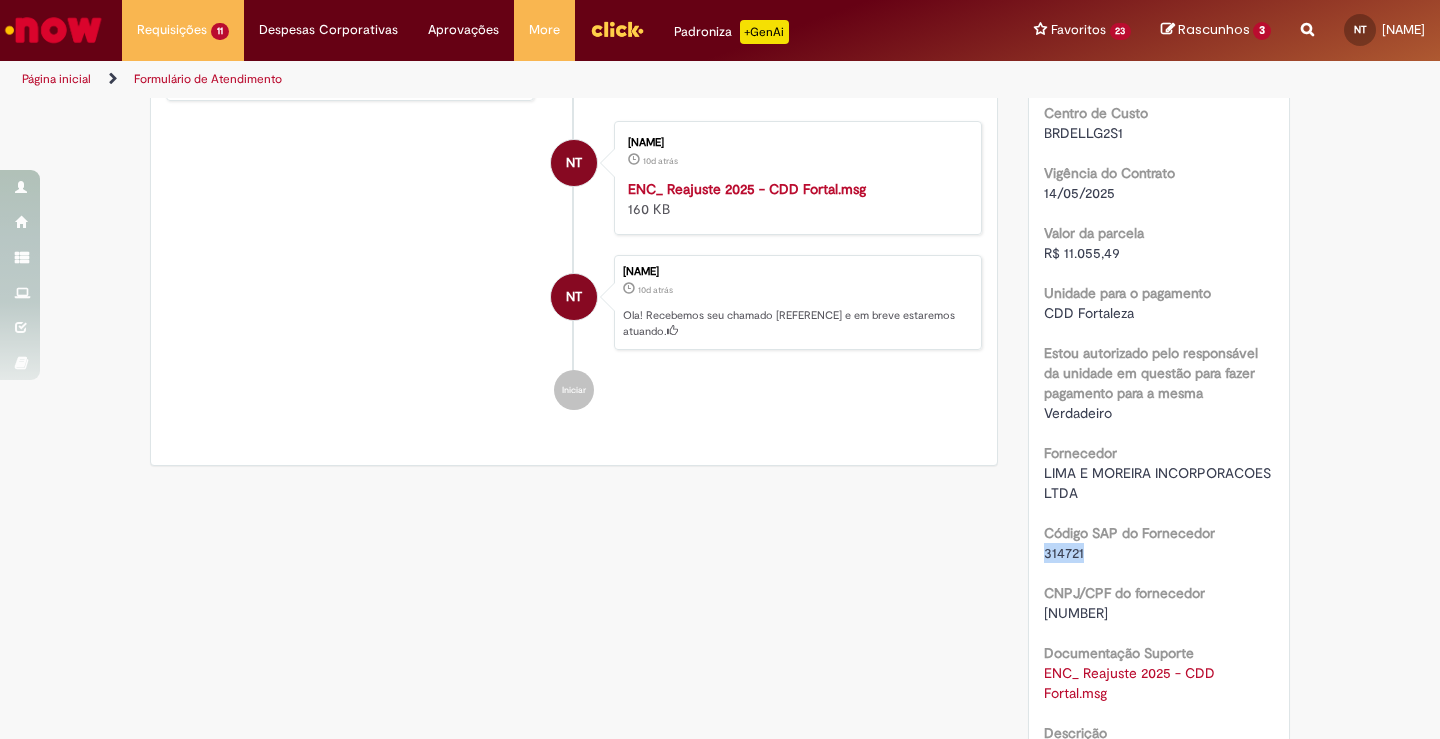 click on "314721" at bounding box center [1064, 553] 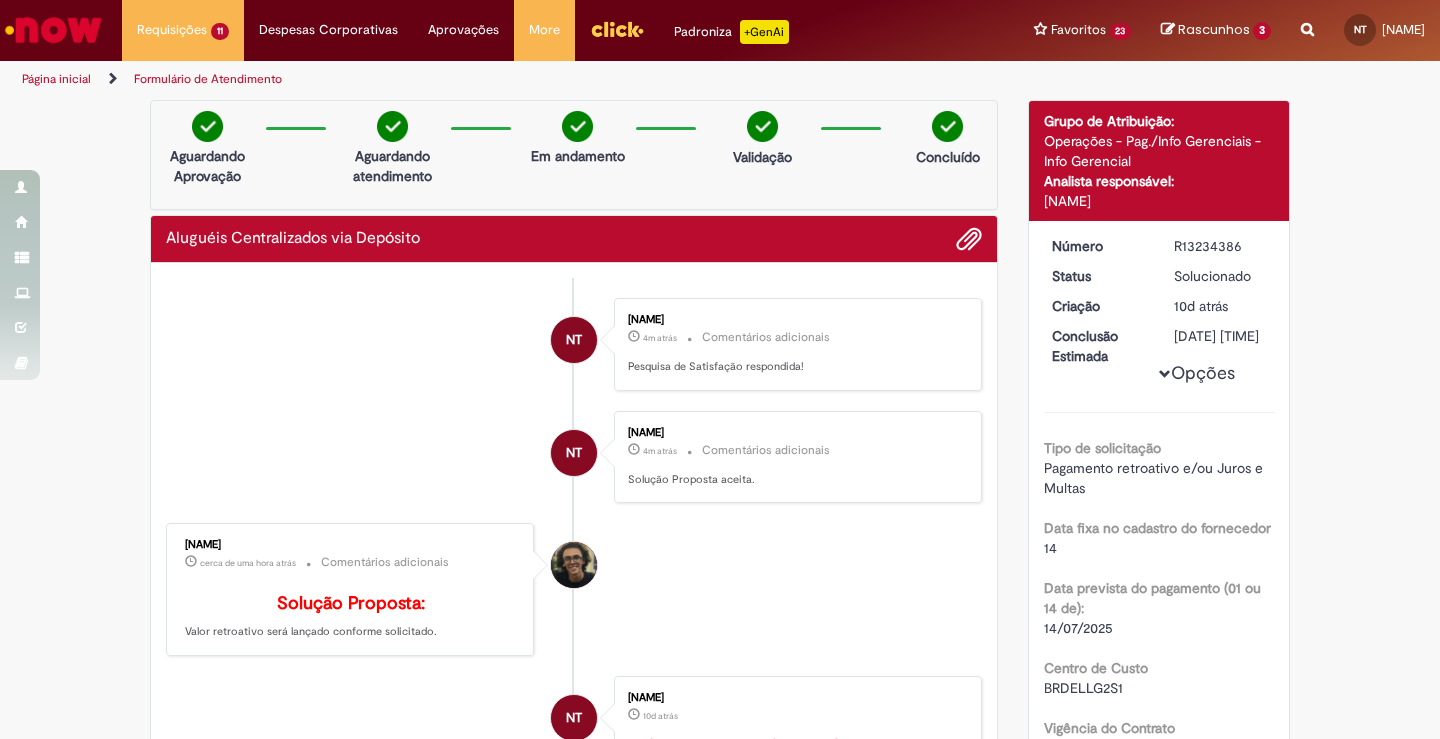 scroll, scrollTop: 22, scrollLeft: 0, axis: vertical 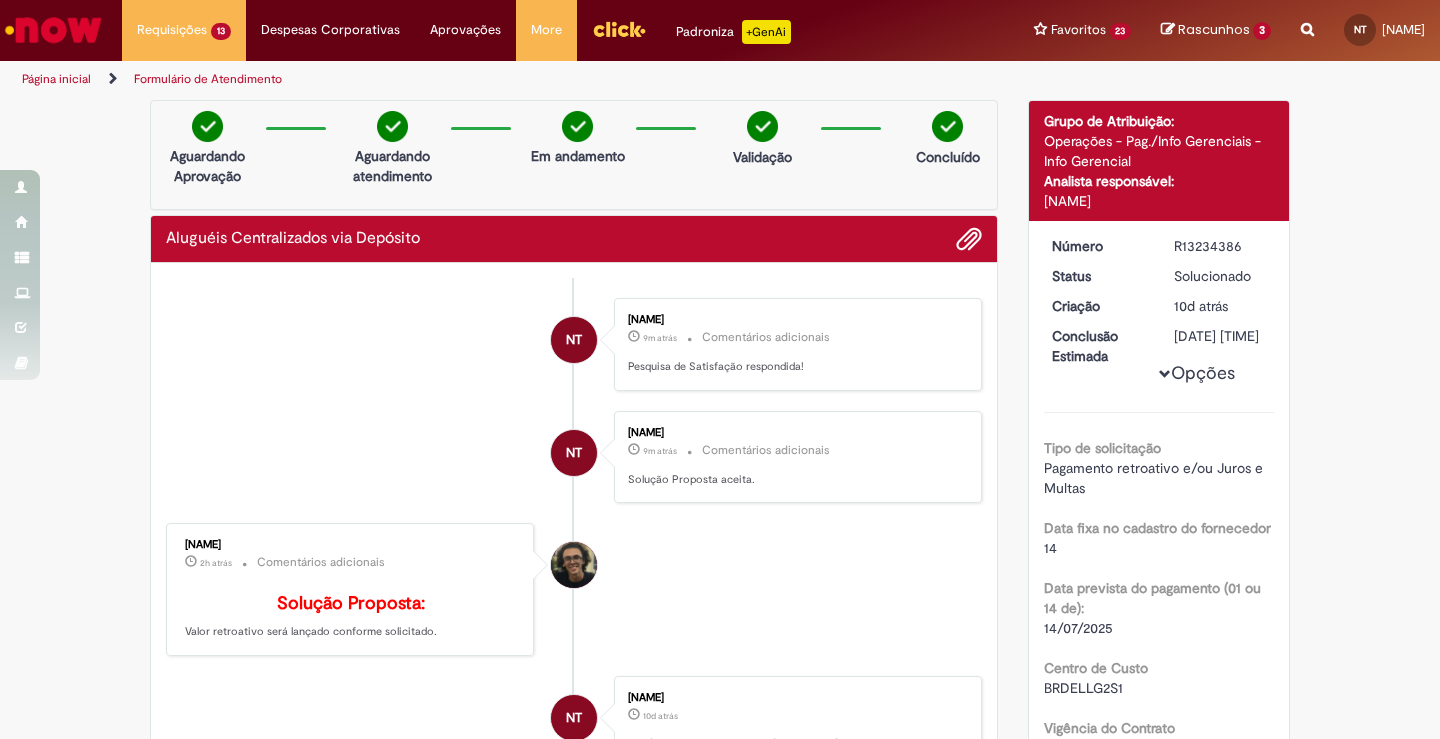 click on "R13234386" at bounding box center (1220, 246) 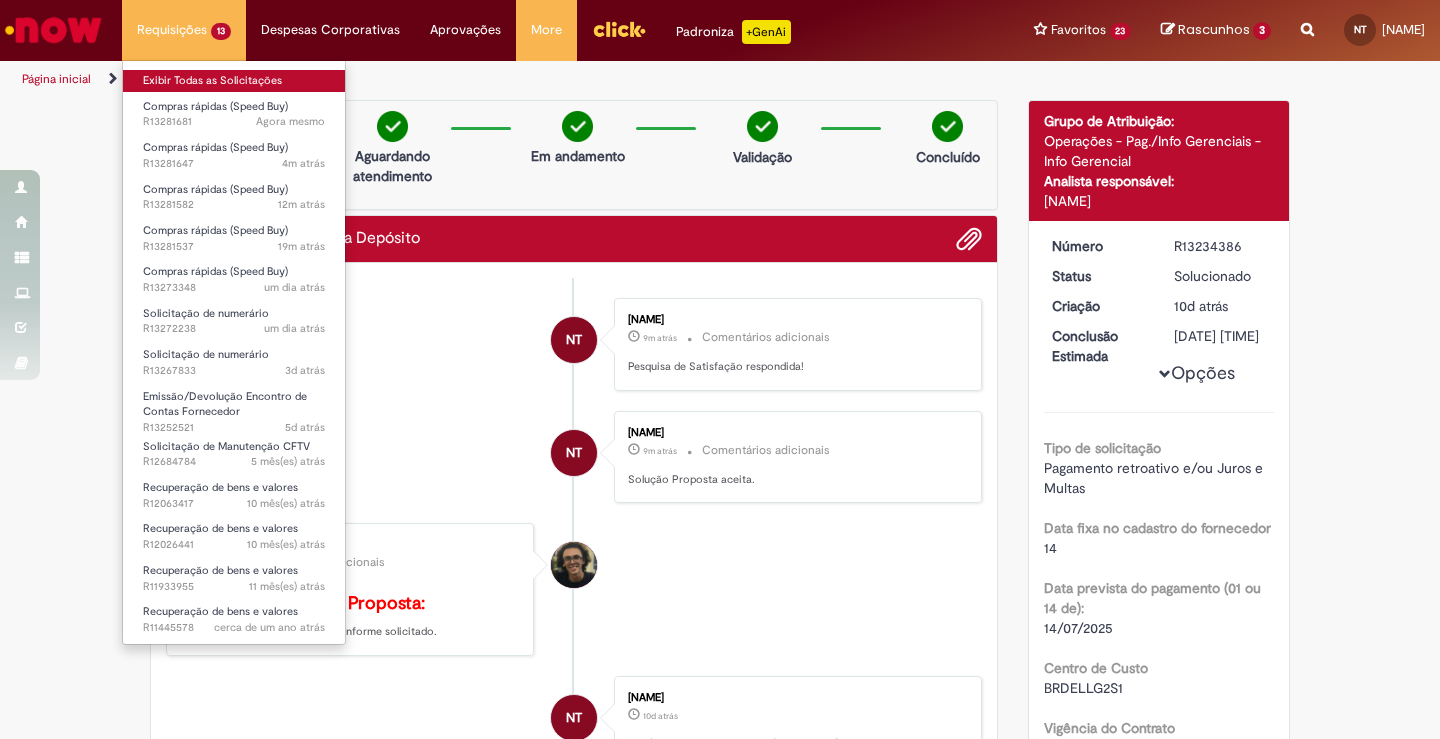 click on "Exibir Todas as Solicitações" at bounding box center [234, 81] 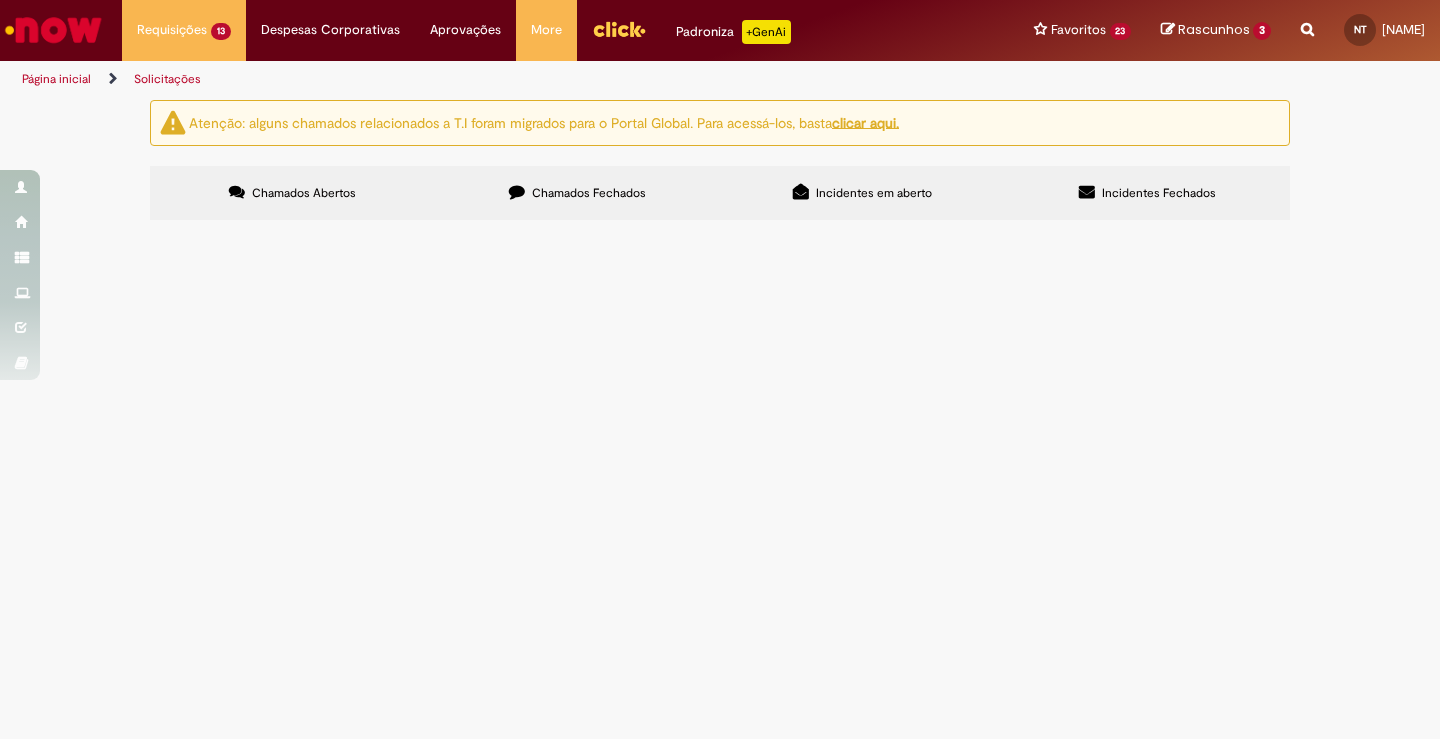 click on "Atenção: alguns chamados relacionados a T.I foram migrados para o Portal Global. Para acessá-los, basta  clicar aqui.
Chamados Abertos     Chamados Fechados     Incidentes em aberto     Incidentes Fechados
Itens solicitados
Exportar como PDF Exportar como Excel Exportar como CSV
Itens solicitados
Número
Oferta
Descrição
Fase
Status
[REFERENCE]       Compras rápidas (Speed Buy)       Turma, tudo bem? seguir com pedido de material de limpeza do CDL CEARA
Aberto
[REFERENCE]       Compras rápidas (Speed Buy)" at bounding box center (720, 162) 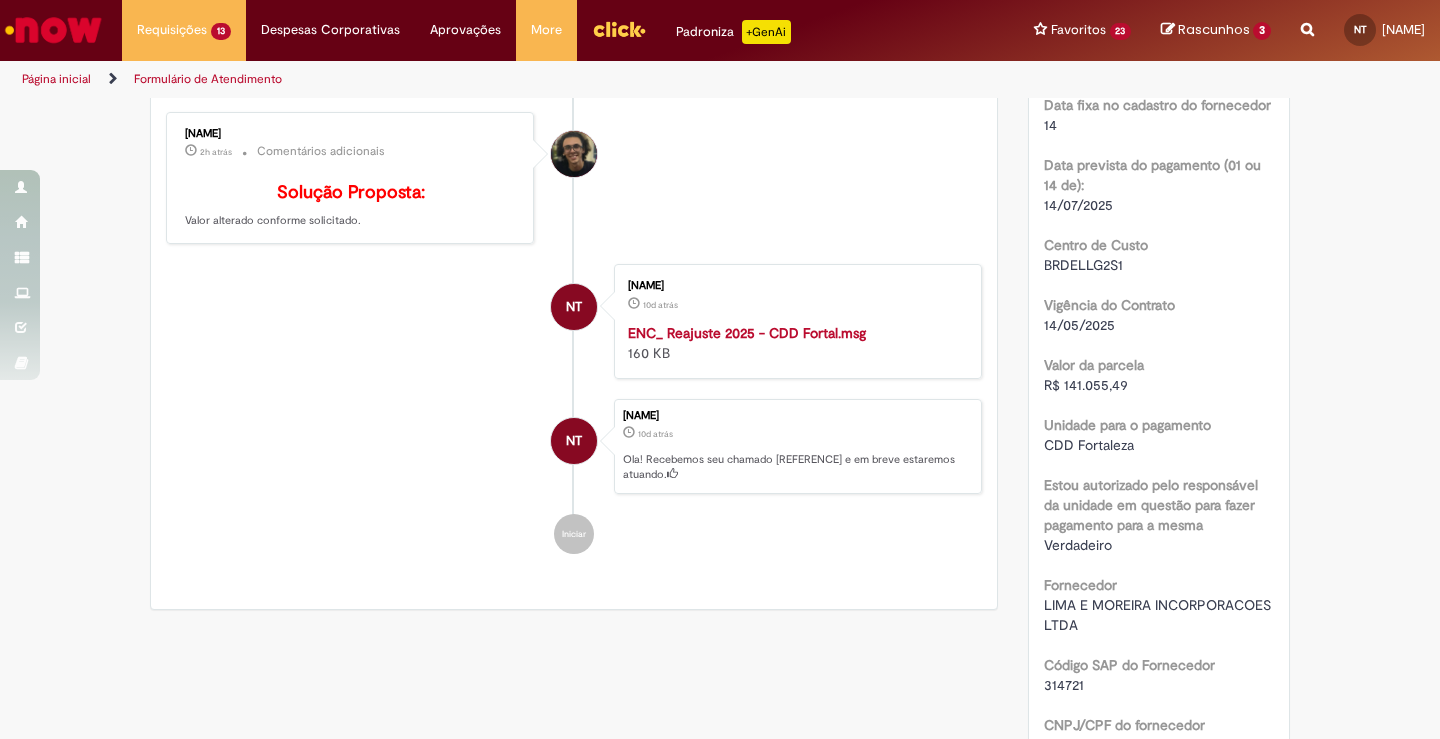 scroll, scrollTop: 394, scrollLeft: 0, axis: vertical 